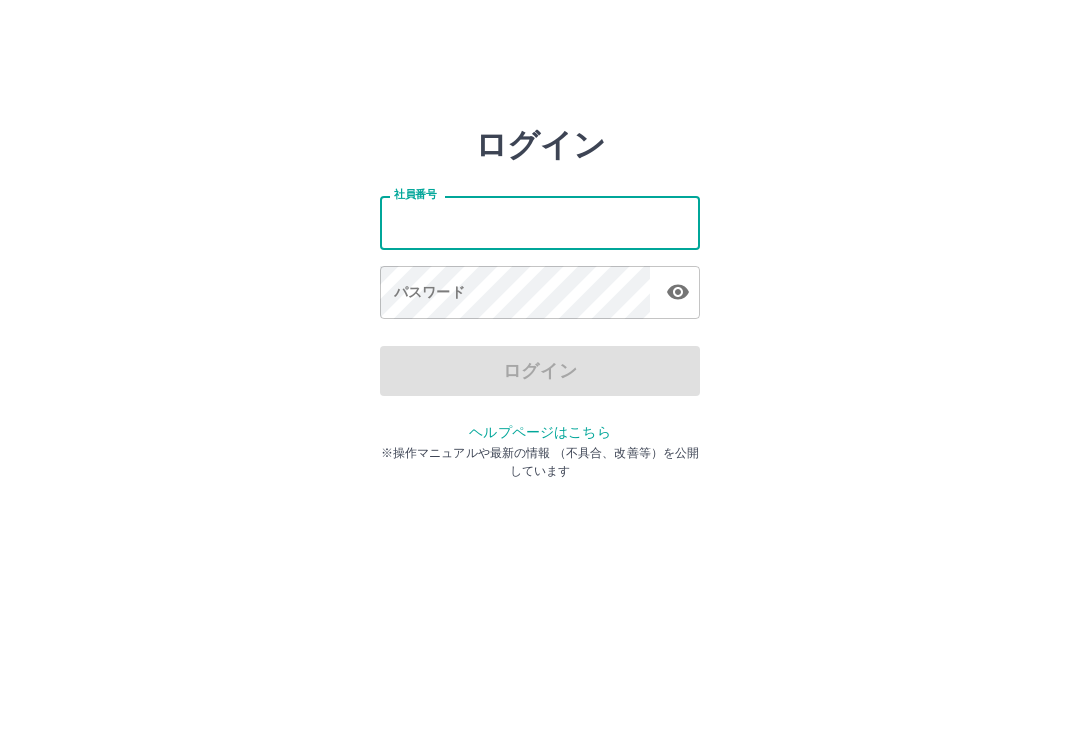 scroll, scrollTop: 0, scrollLeft: 0, axis: both 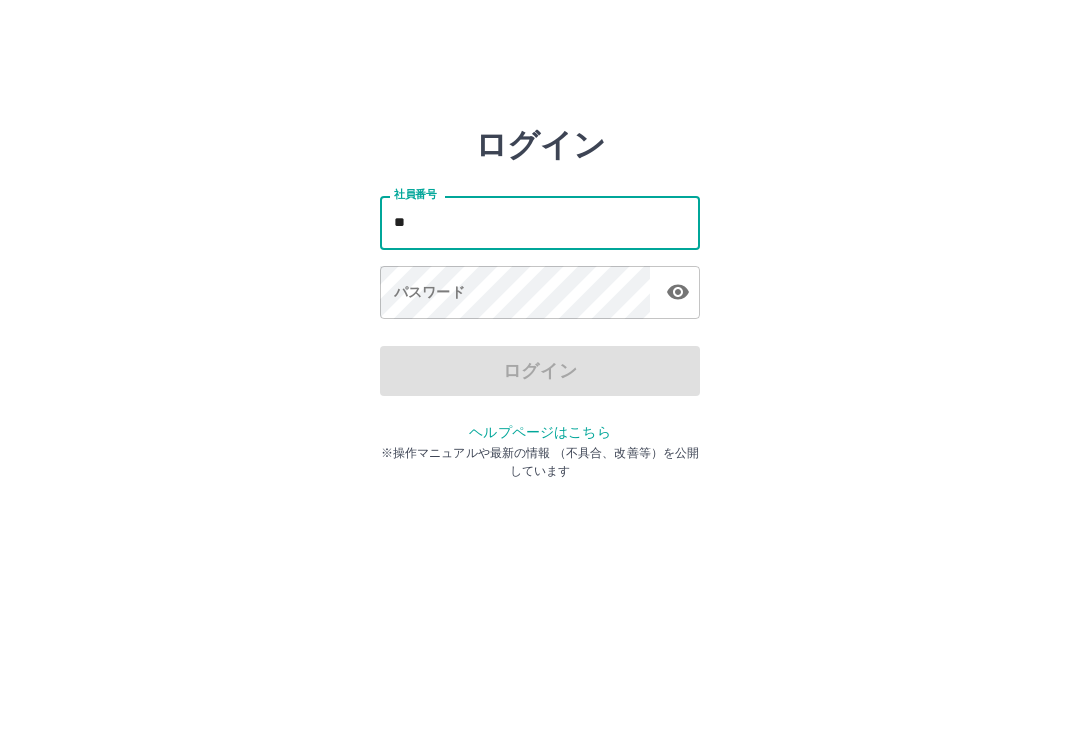 type on "*" 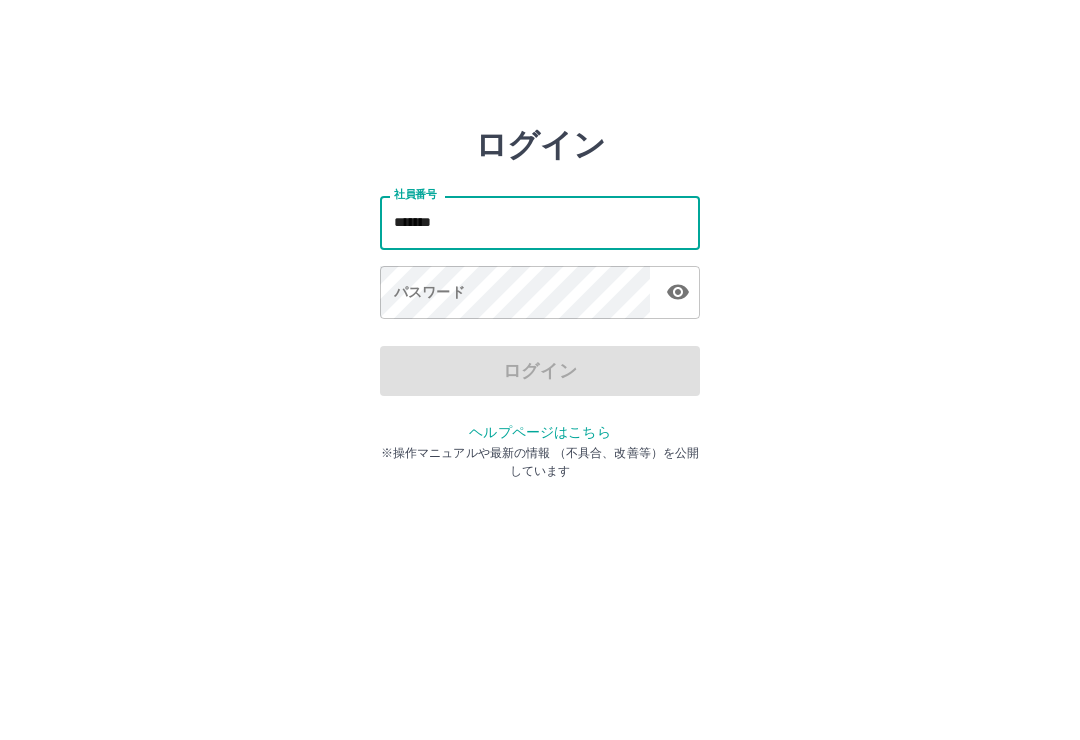 type on "*******" 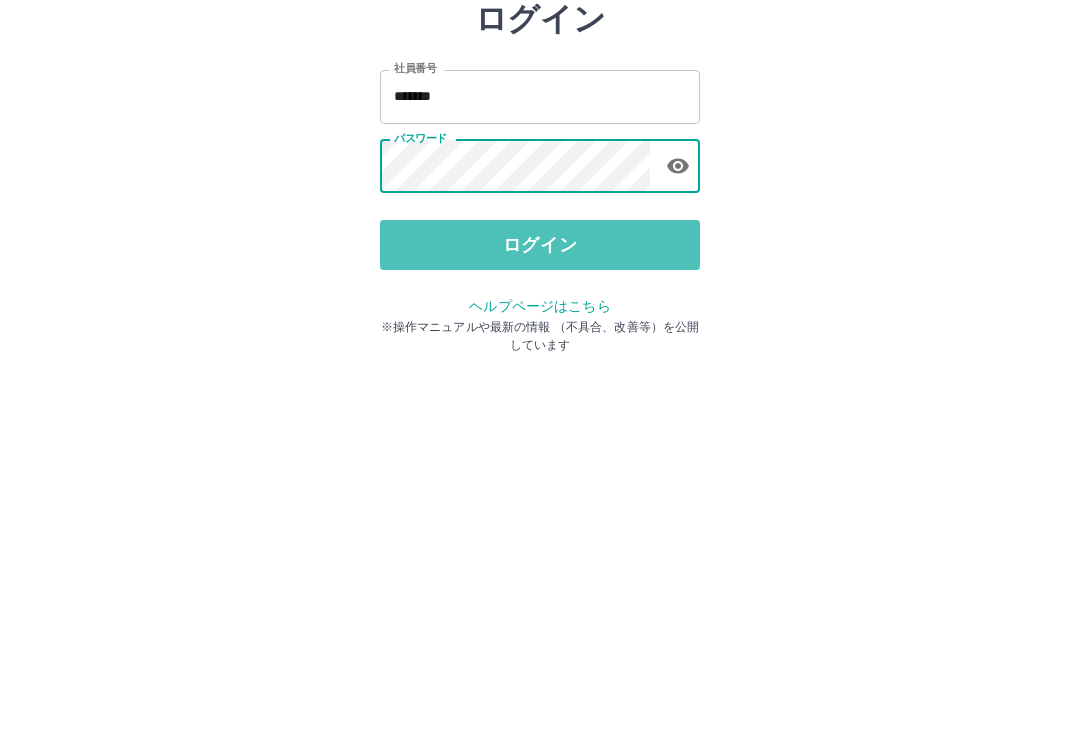 click on "ログイン" at bounding box center [540, 371] 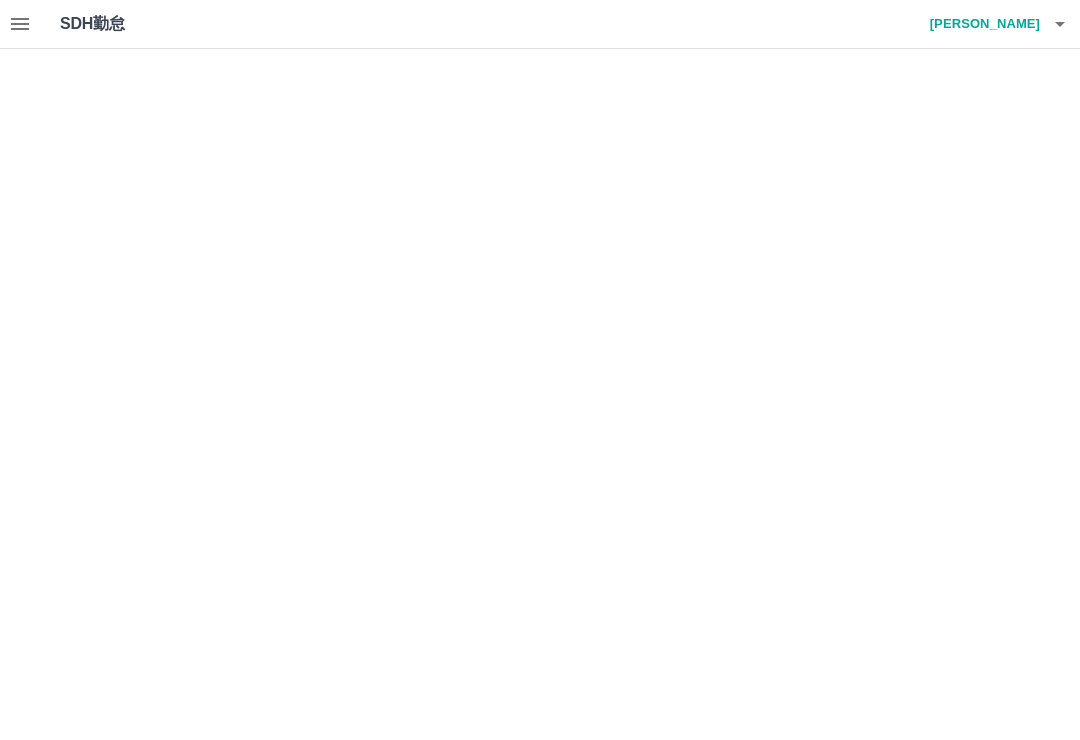 scroll, scrollTop: 0, scrollLeft: 0, axis: both 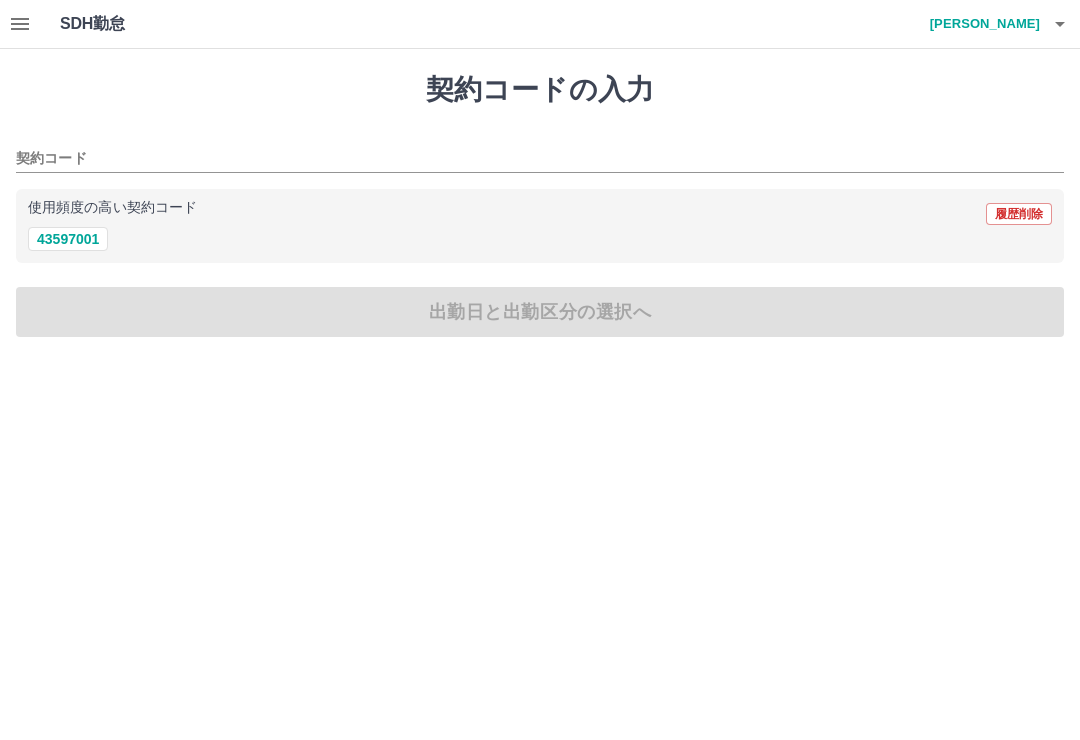 click on "43597001" at bounding box center [68, 239] 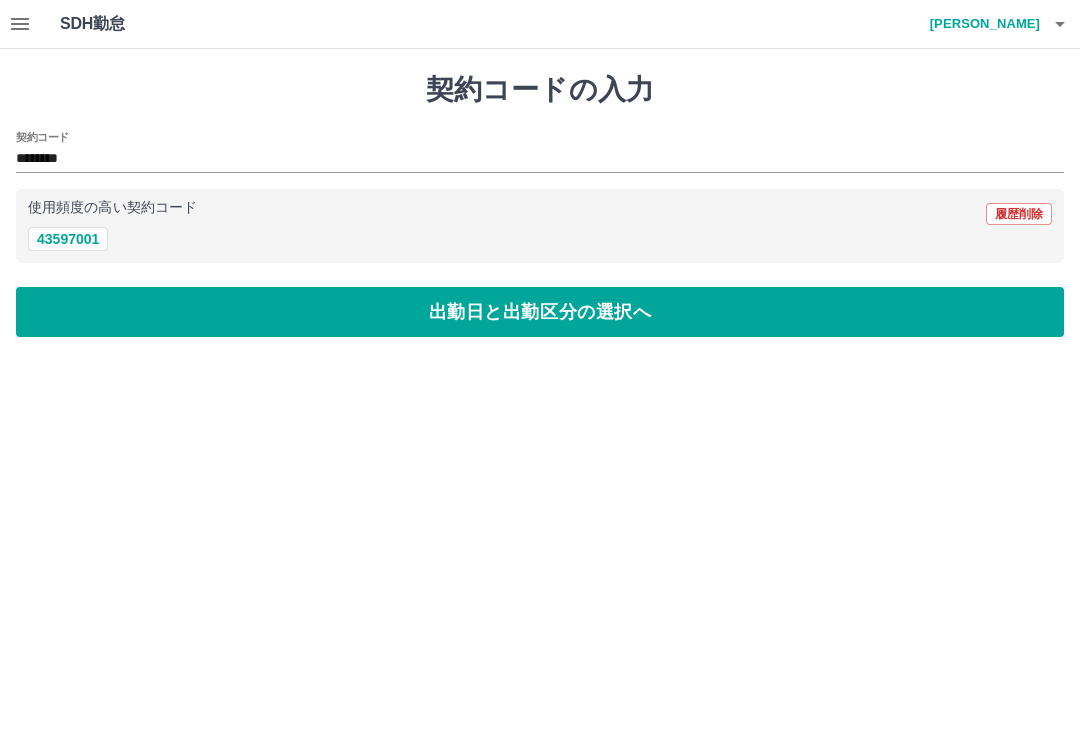 click on "出勤日と出勤区分の選択へ" at bounding box center (540, 312) 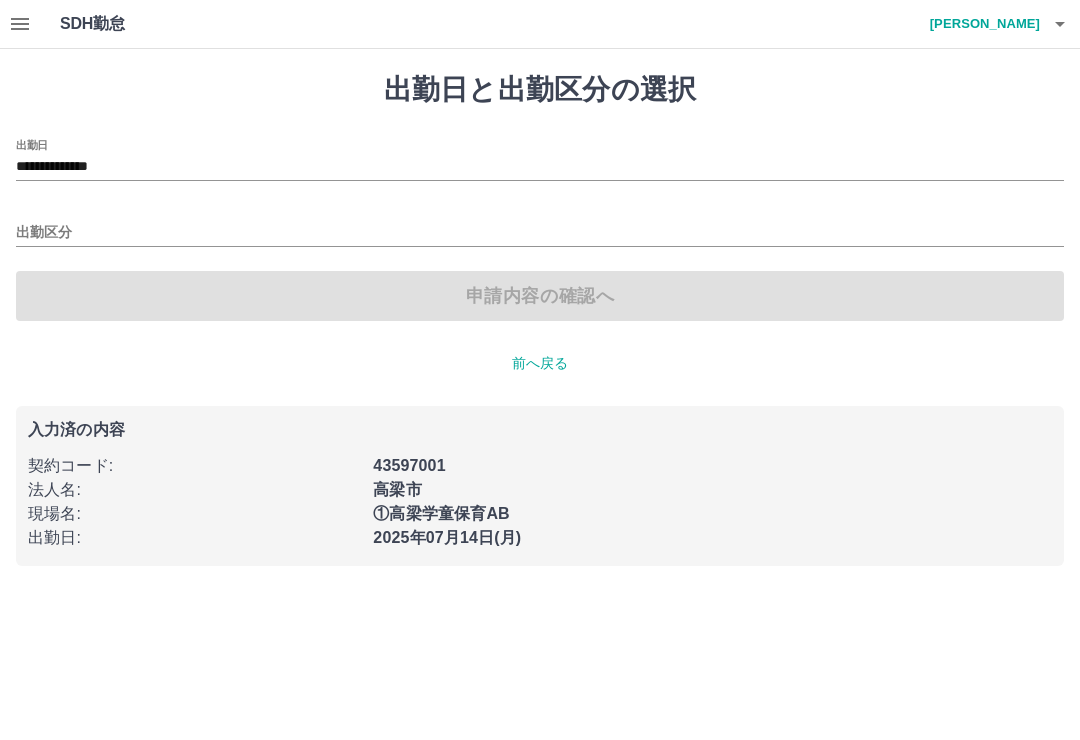 click on "**********" at bounding box center (540, 167) 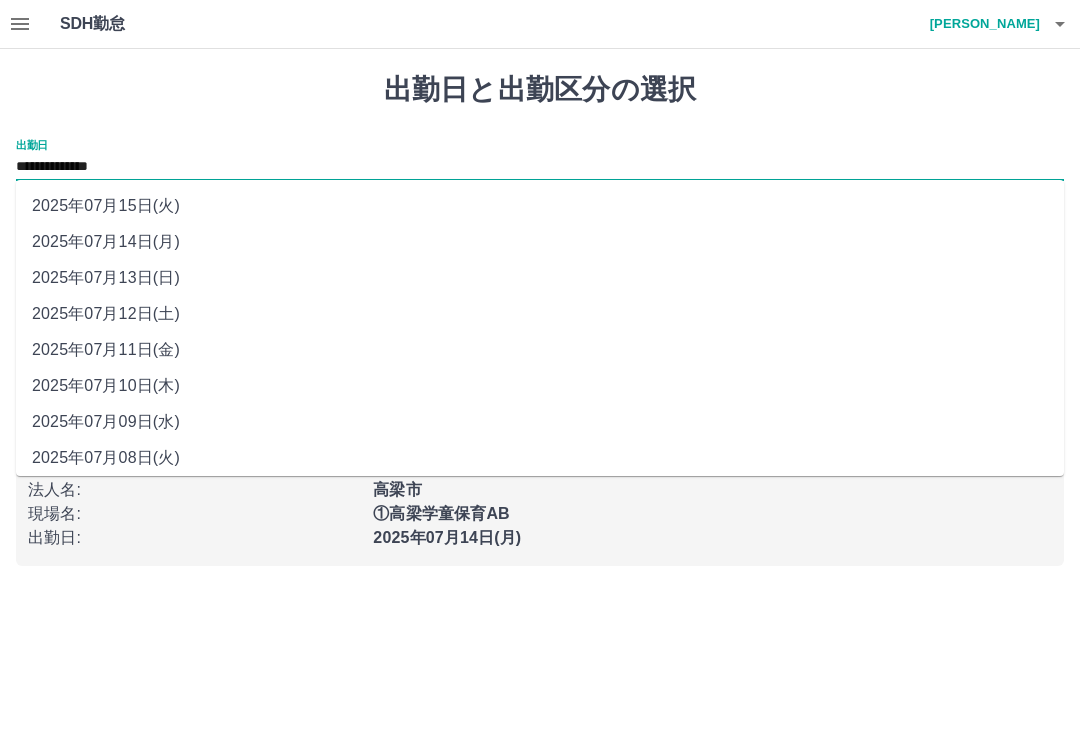 click on "2025年07月11日(金)" at bounding box center (540, 350) 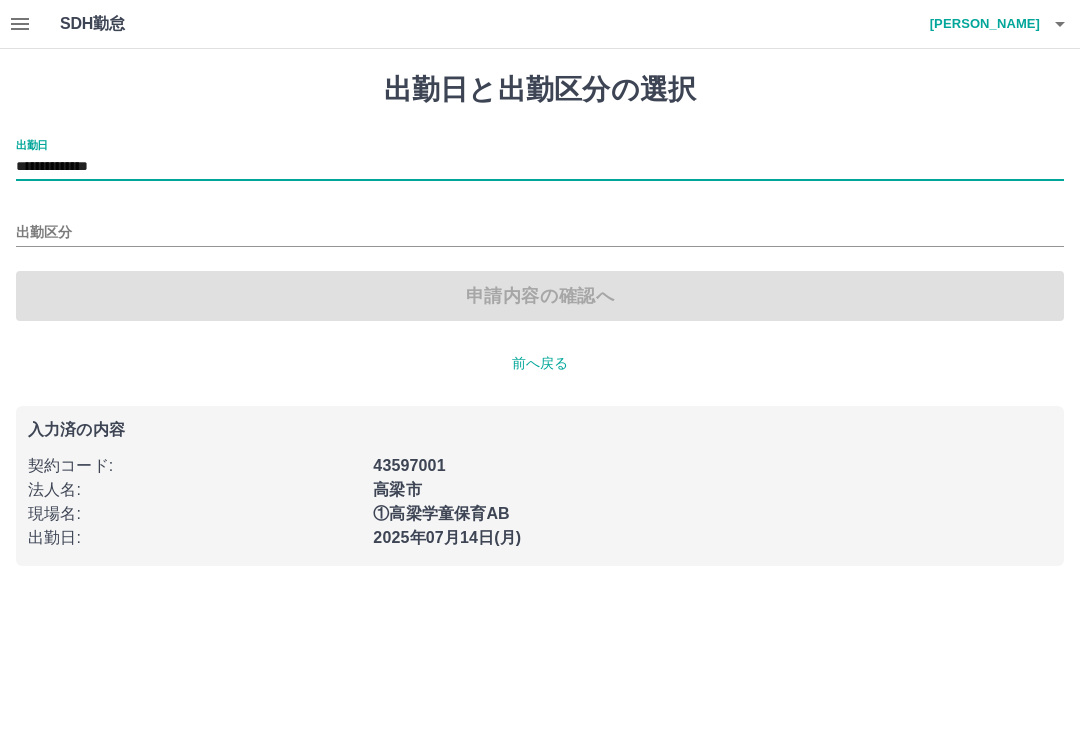 click on "出勤区分" at bounding box center [540, 233] 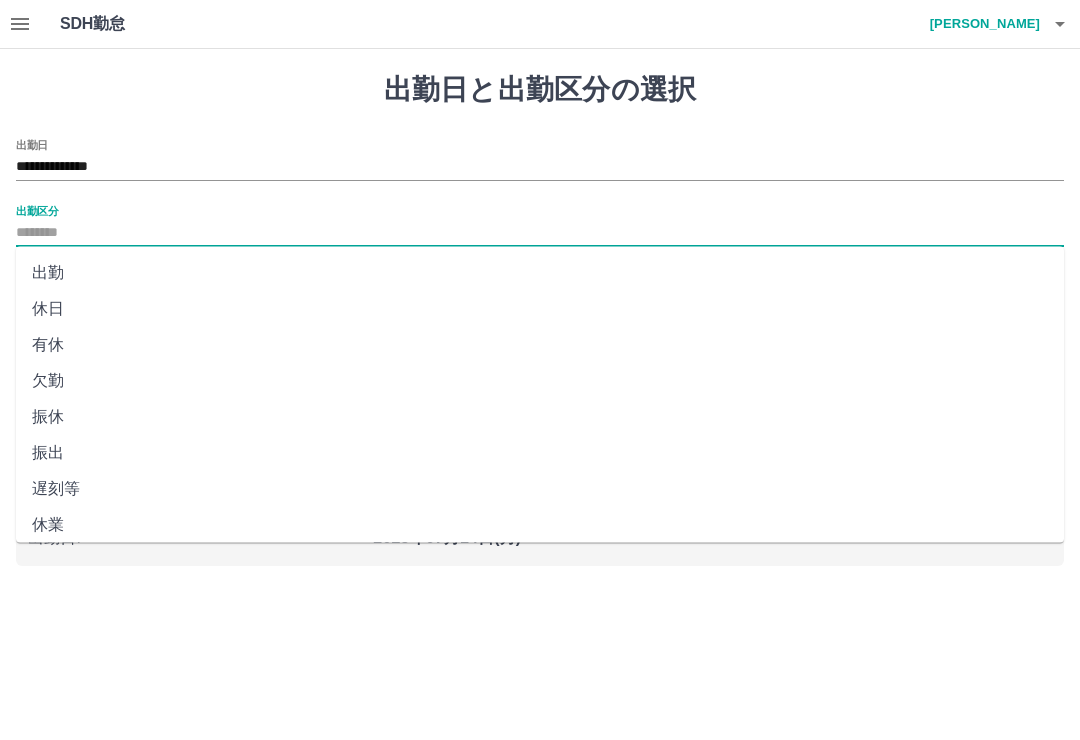 click on "出勤" at bounding box center (540, 273) 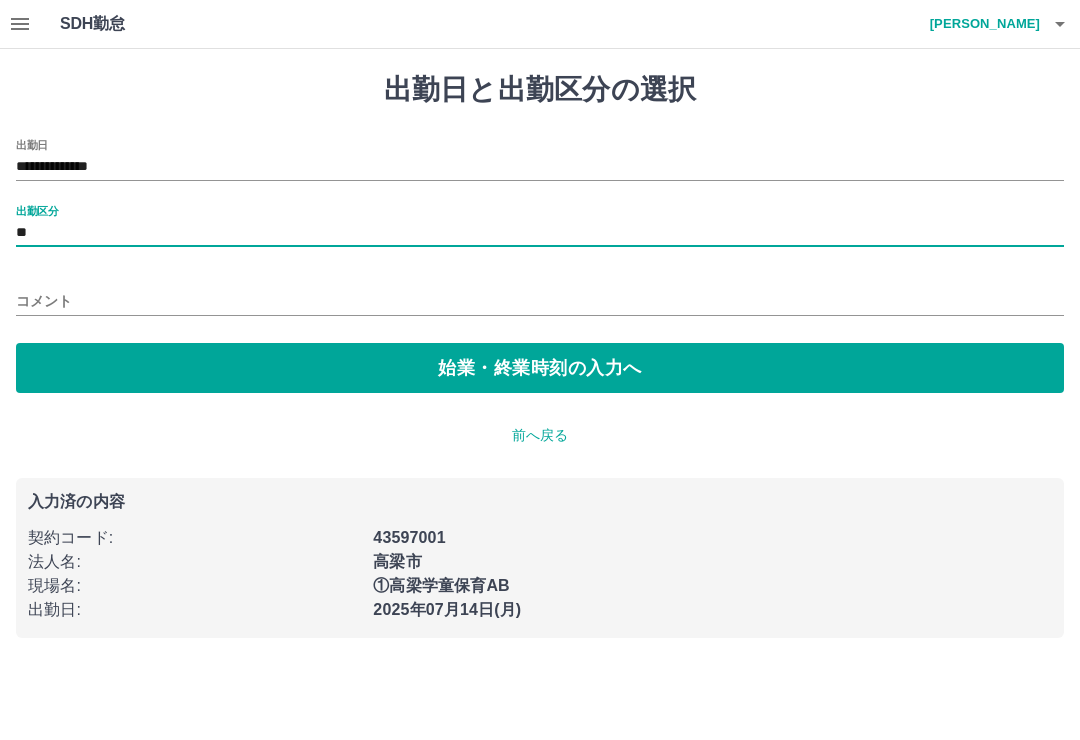 click on "コメント" at bounding box center (540, 301) 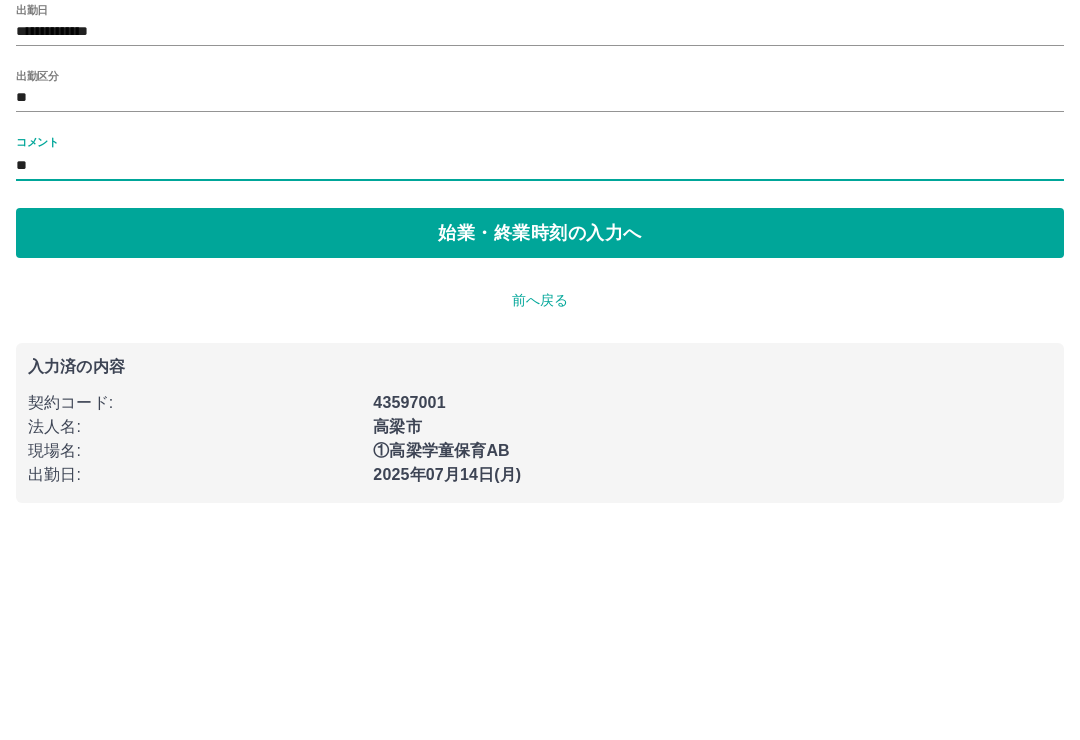 type on "*" 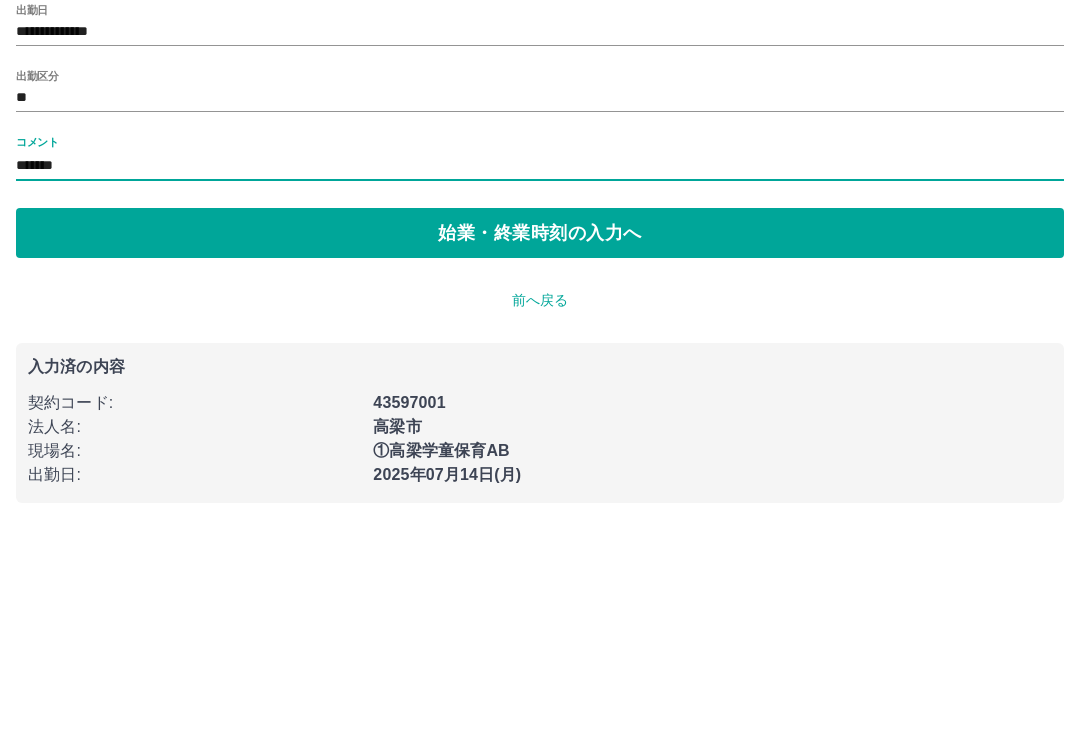 type on "*******" 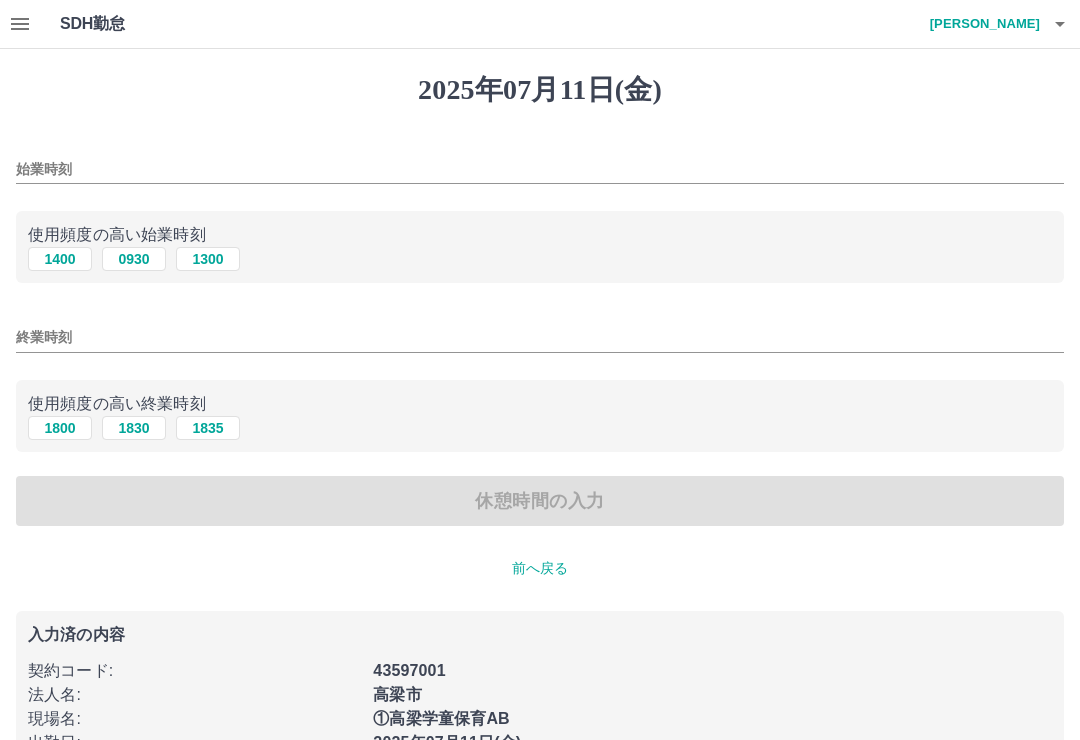 click on "1400" at bounding box center (60, 259) 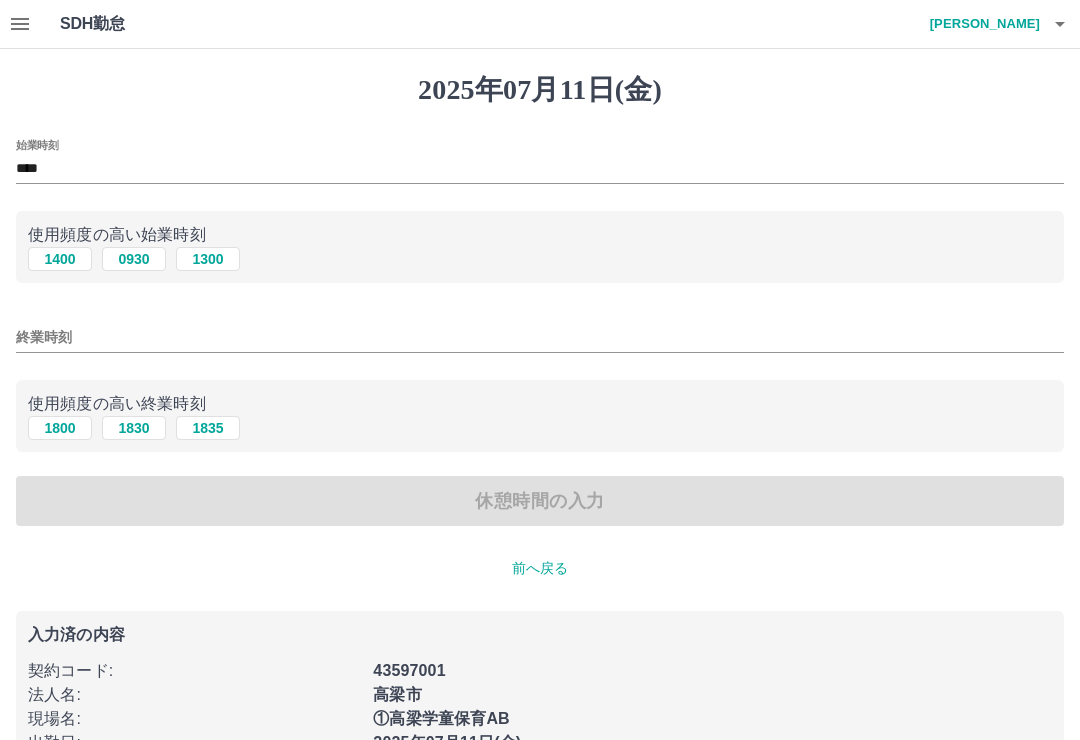click on "終業時刻" at bounding box center (540, 337) 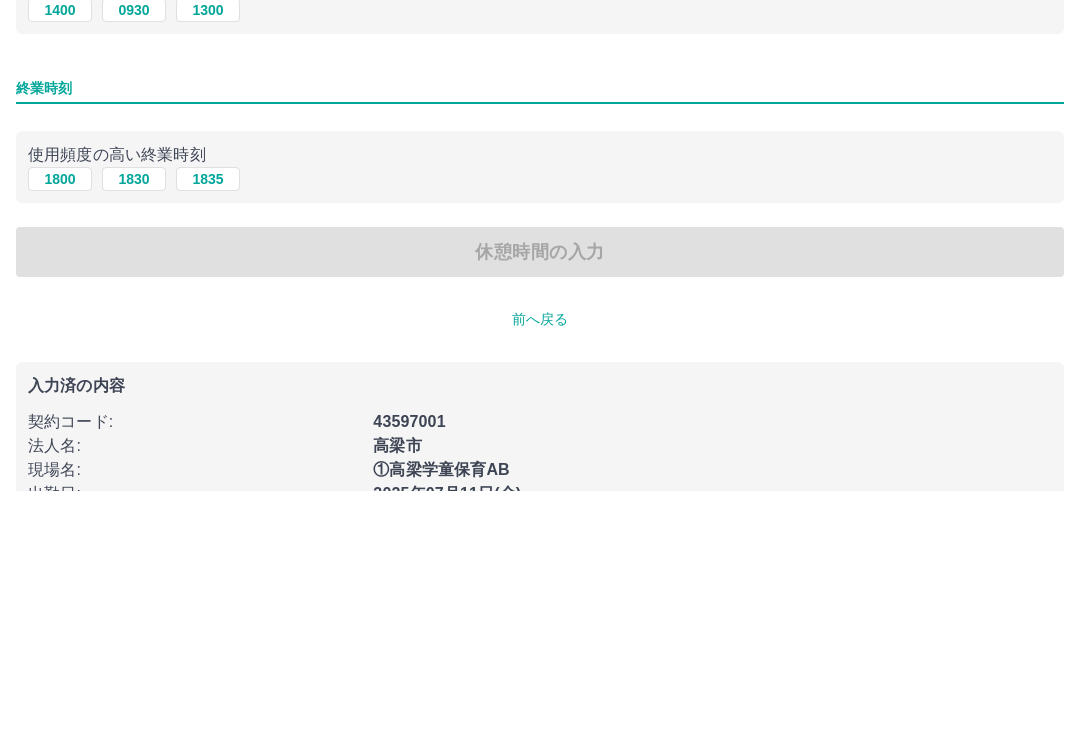 click on "終業時刻" at bounding box center [540, 337] 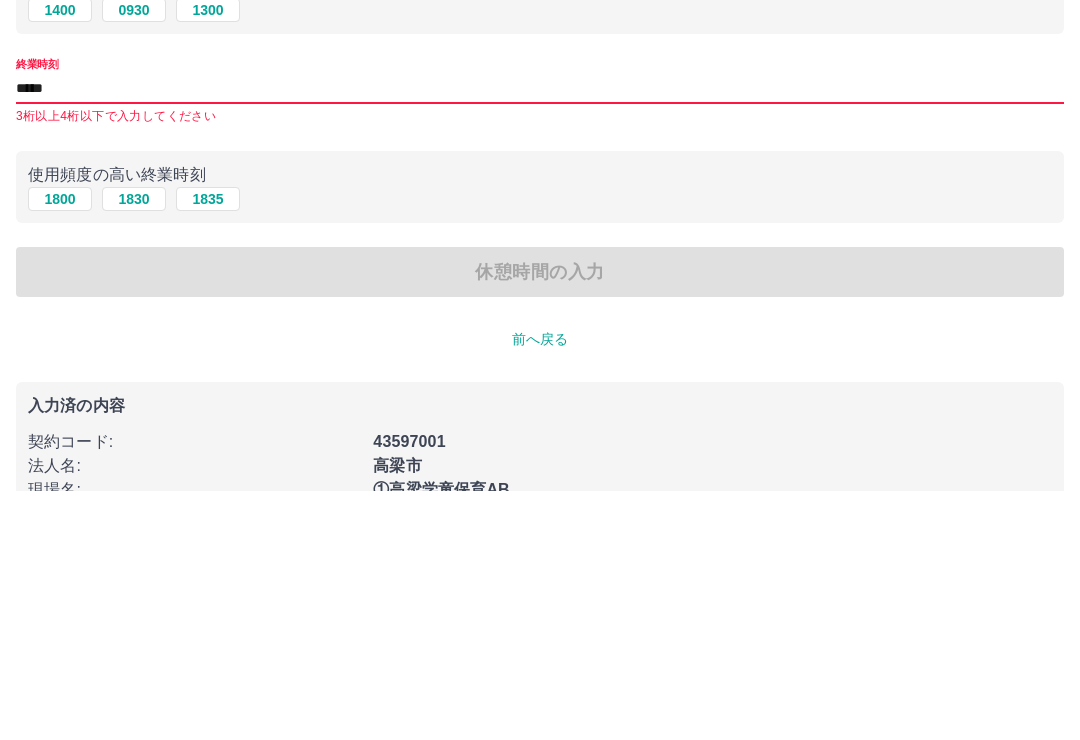 click on "休憩時間の入力" at bounding box center [540, 521] 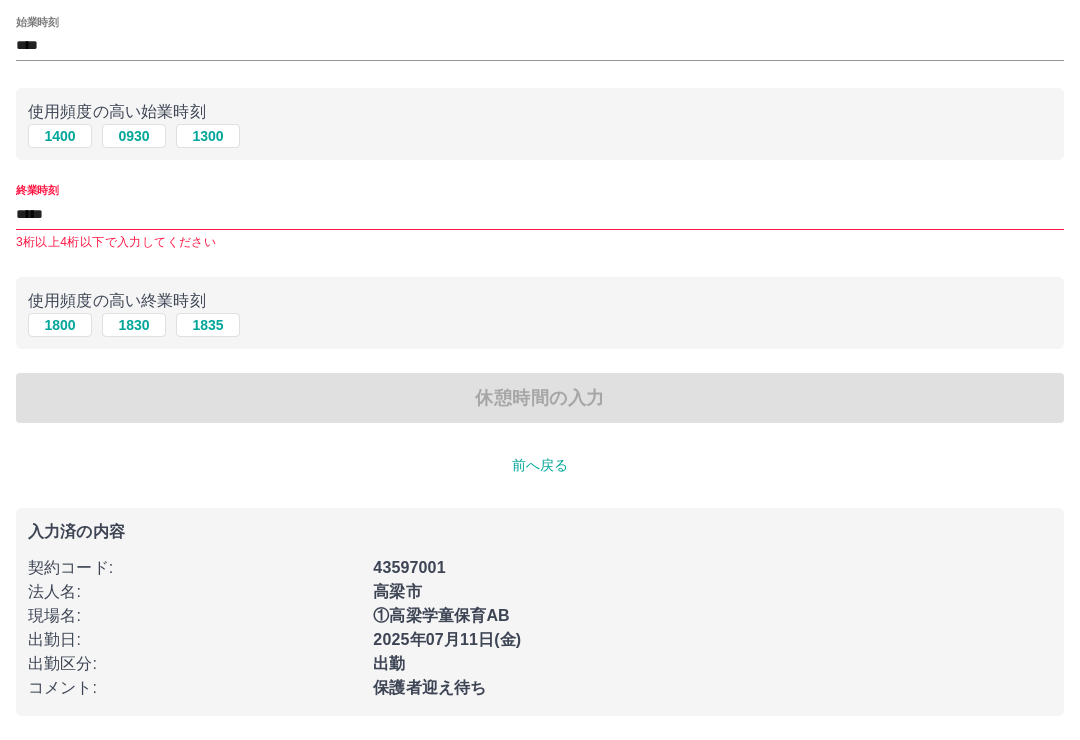 click on "休憩時間の入力" at bounding box center [540, 398] 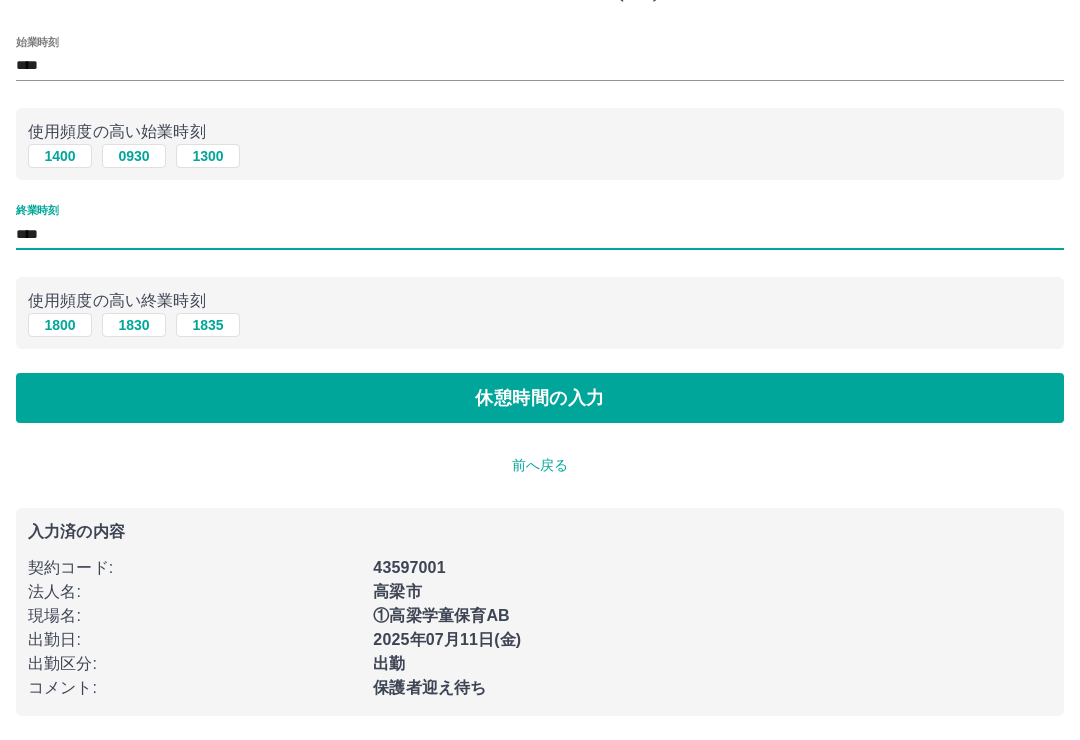 scroll, scrollTop: 105, scrollLeft: 0, axis: vertical 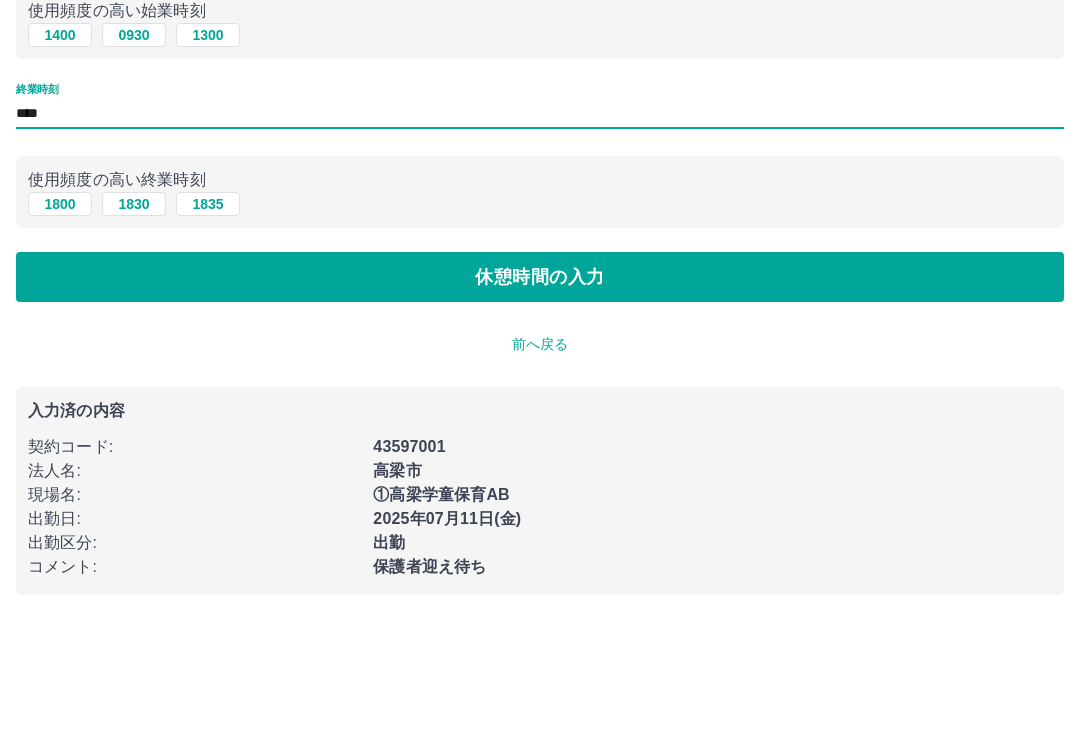 type on "****" 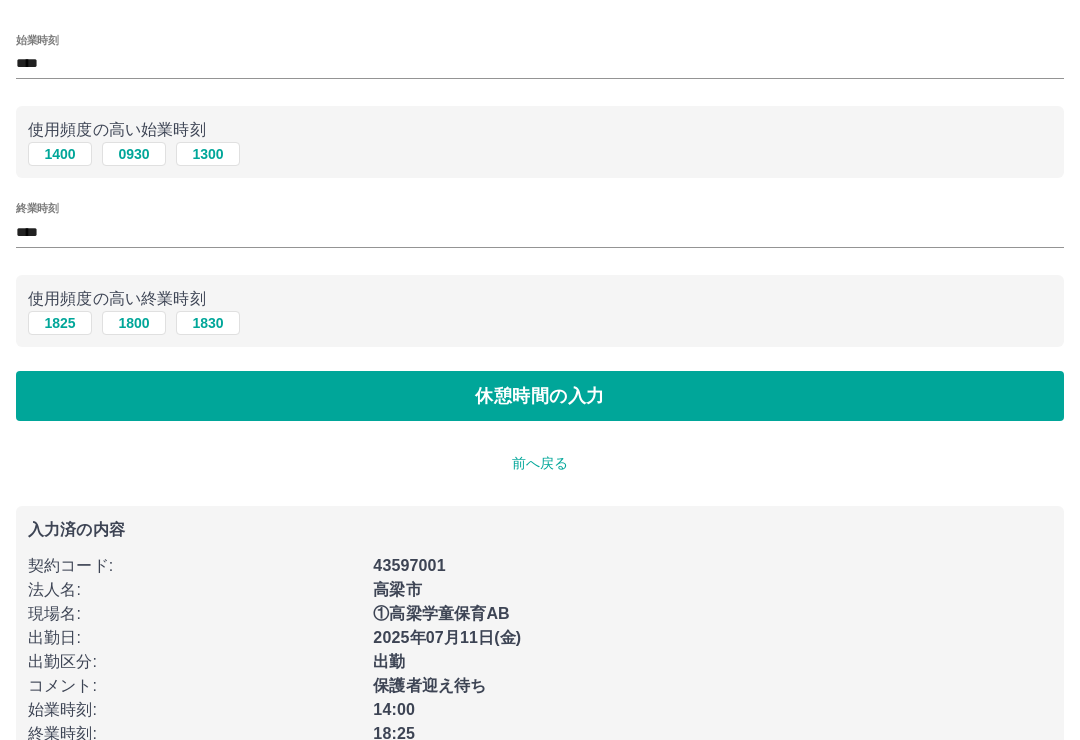 scroll, scrollTop: 0, scrollLeft: 0, axis: both 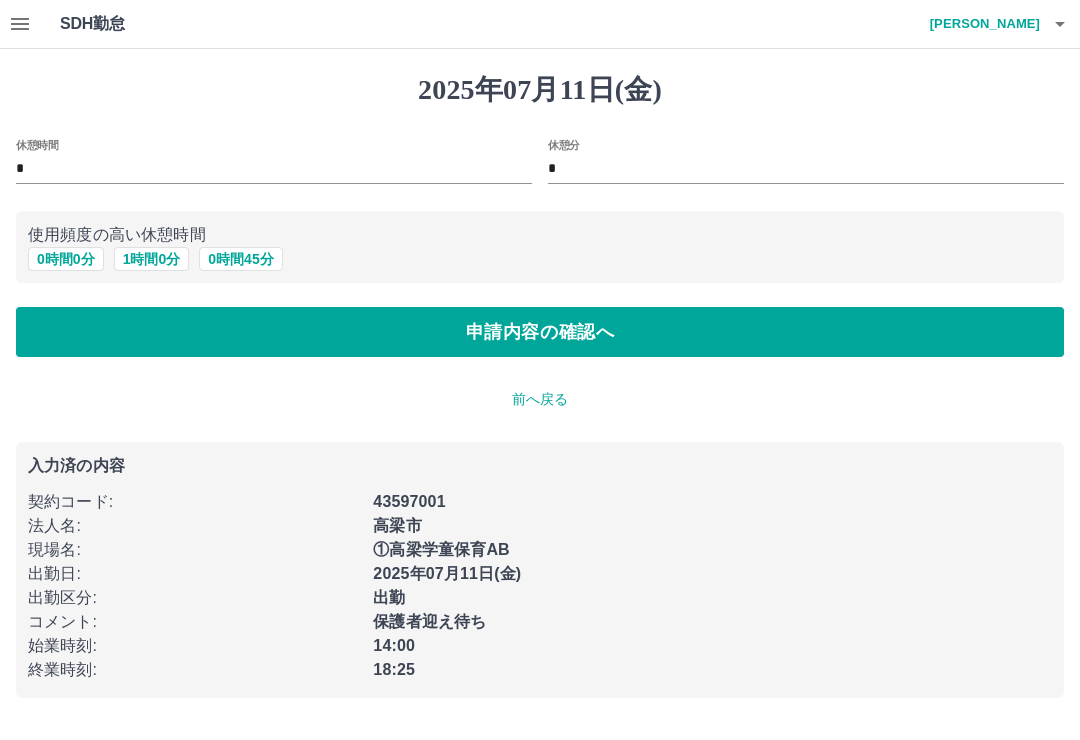 click on "申請内容の確認へ" at bounding box center [540, 332] 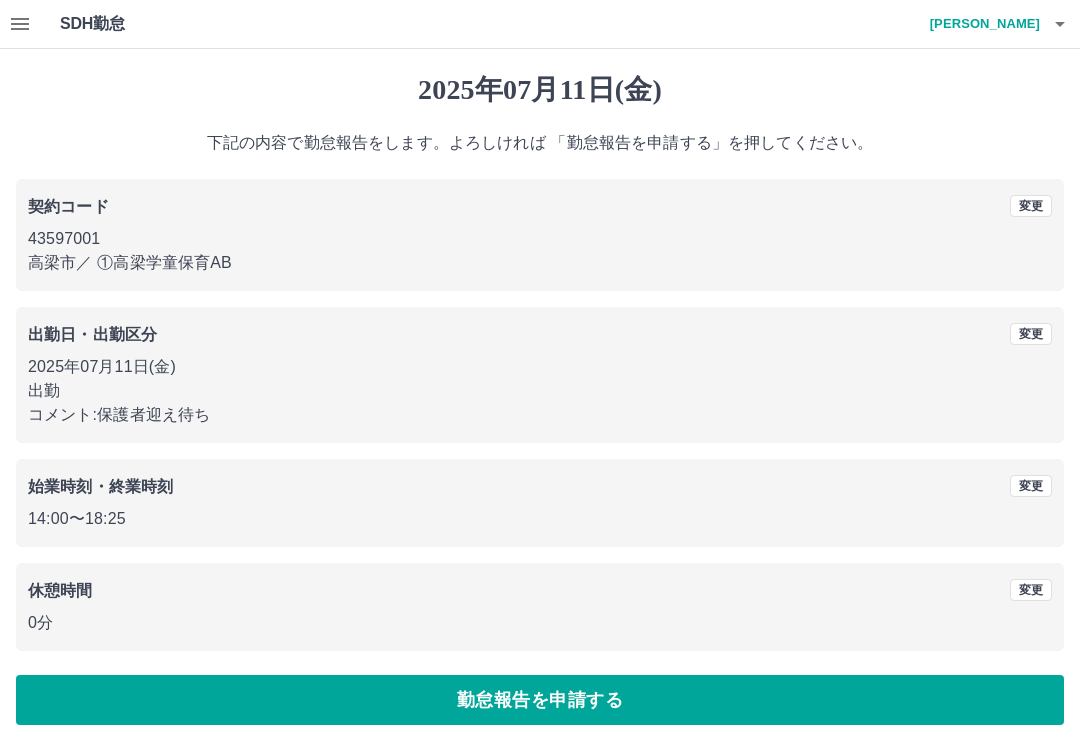 click on "勤怠報告を申請する" at bounding box center [540, 700] 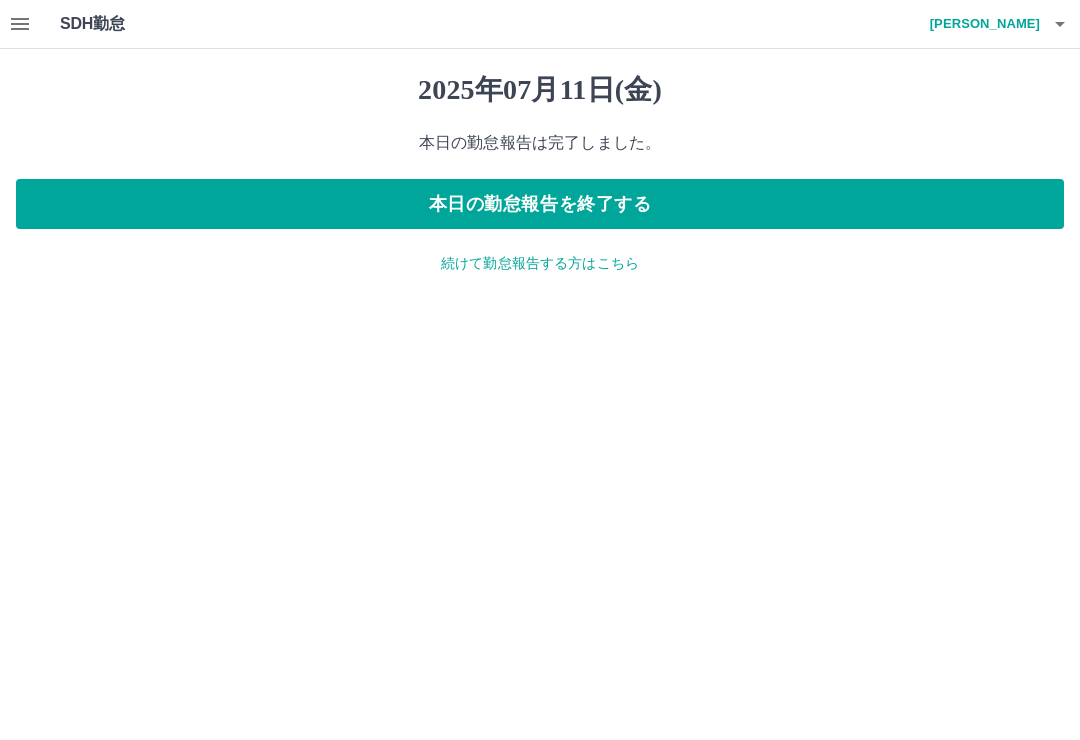 click on "本日の勤怠報告を終了する" at bounding box center (540, 204) 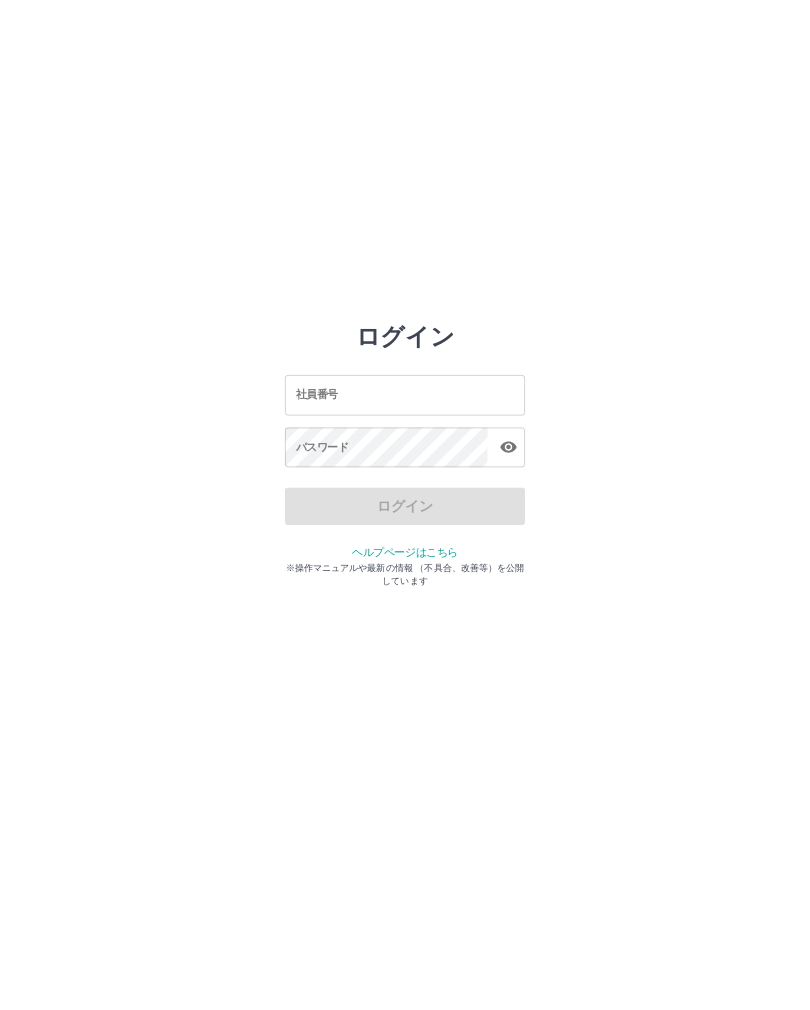 scroll, scrollTop: 0, scrollLeft: 0, axis: both 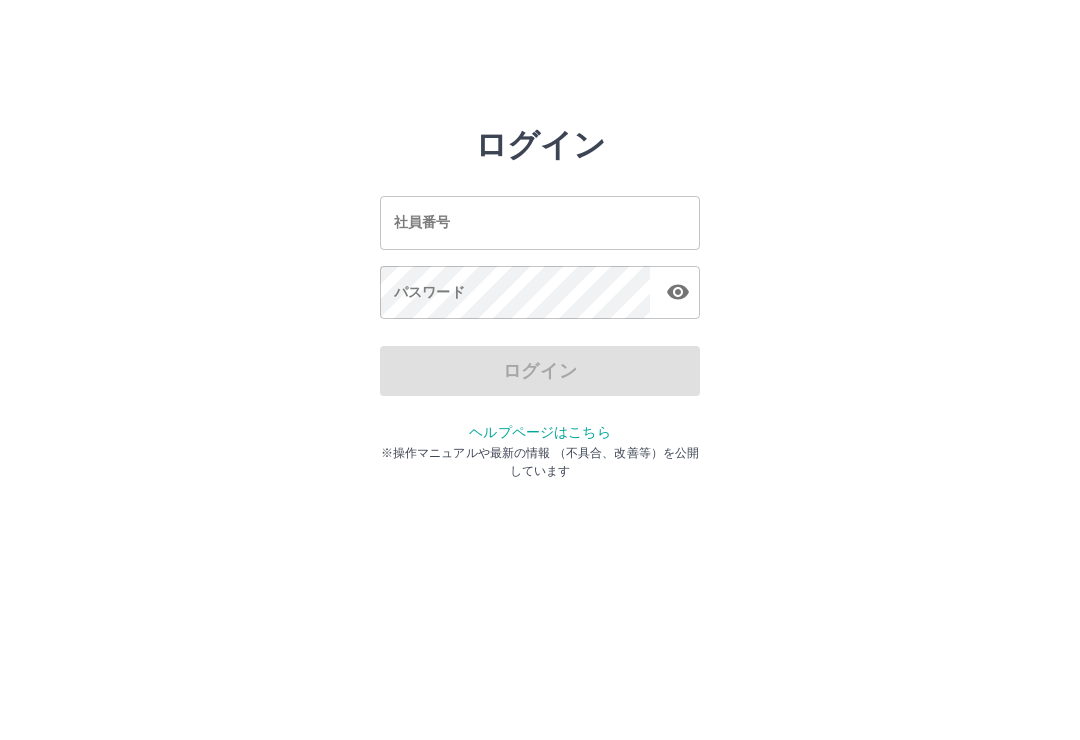 click on "ログイン 社員番号 社員番号 パスワード パスワード ログイン ヘルプページはこちら ※操作マニュアルや最新の情報 （不具合、改善等）を公開しています" at bounding box center [540, 223] 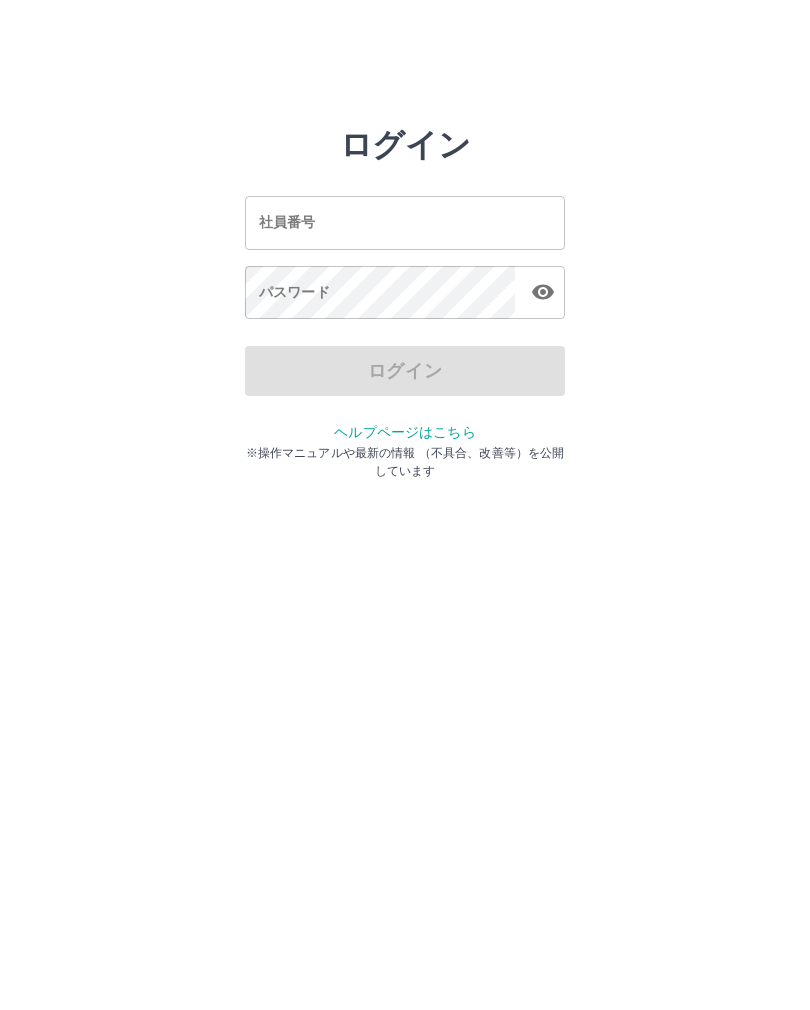 click on "社員番号" at bounding box center (405, 222) 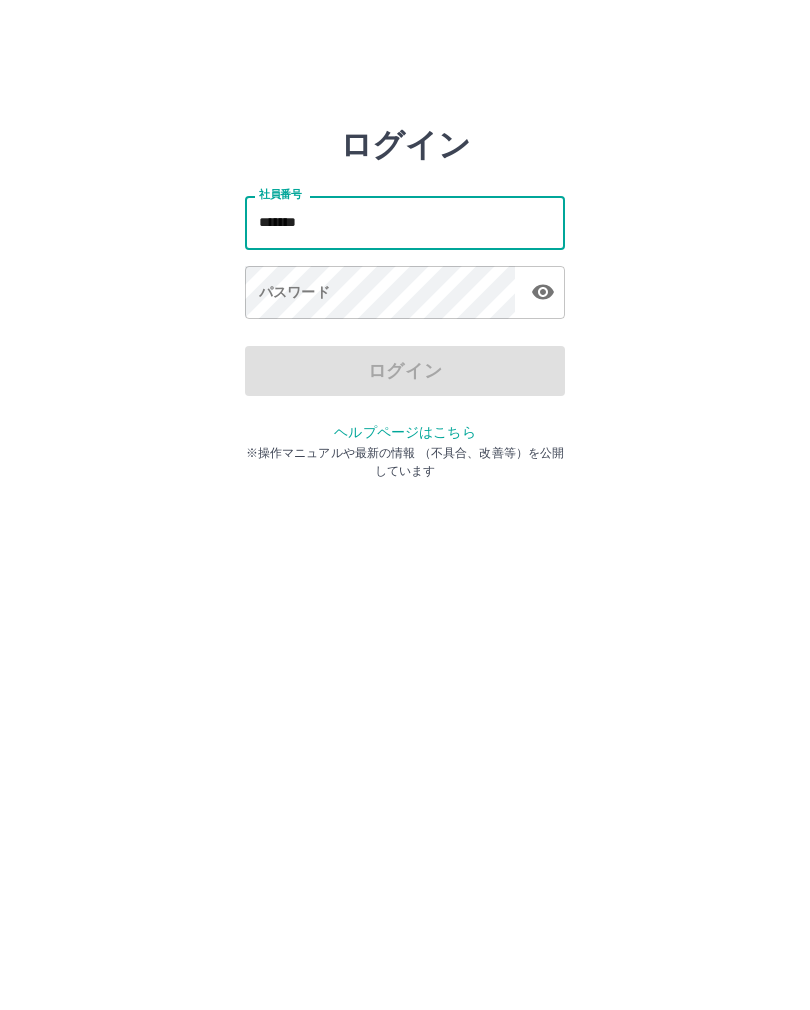 type on "*******" 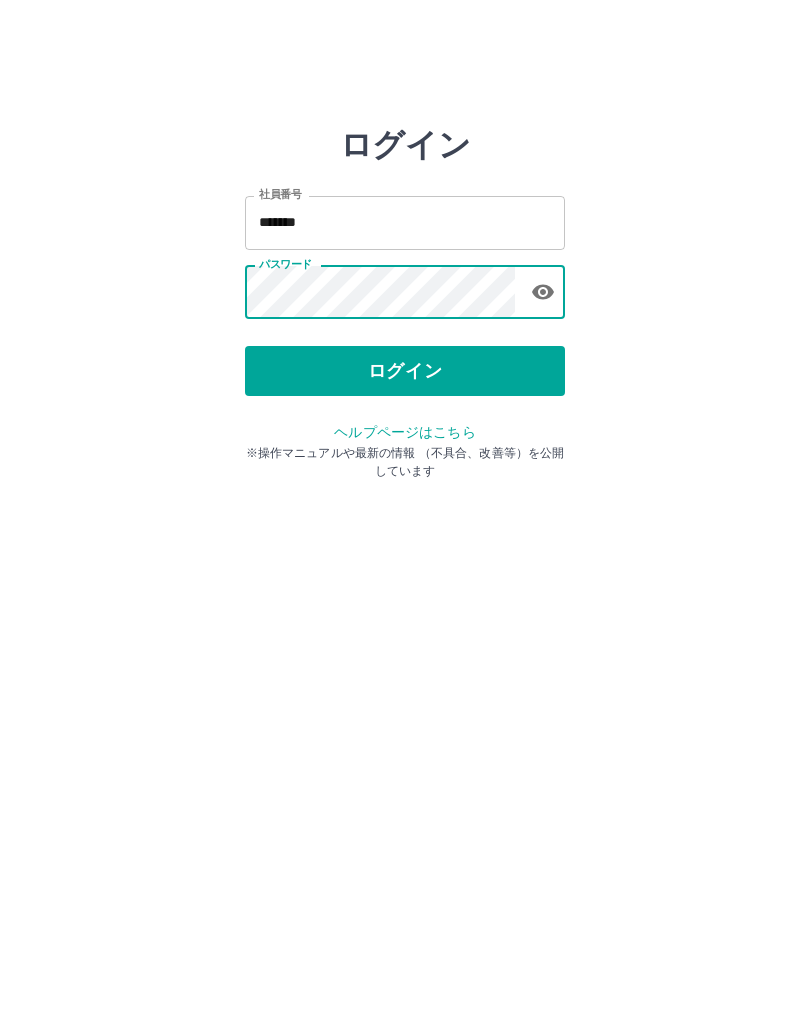 click on "ログイン" at bounding box center [405, 371] 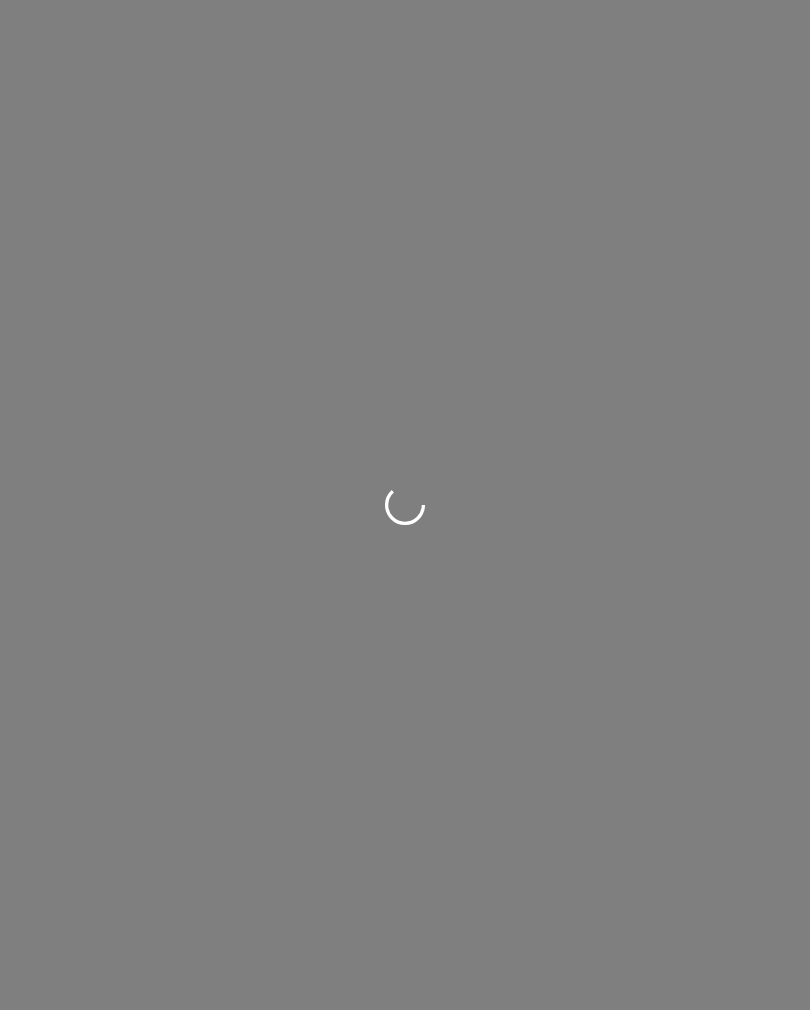 scroll, scrollTop: 0, scrollLeft: 0, axis: both 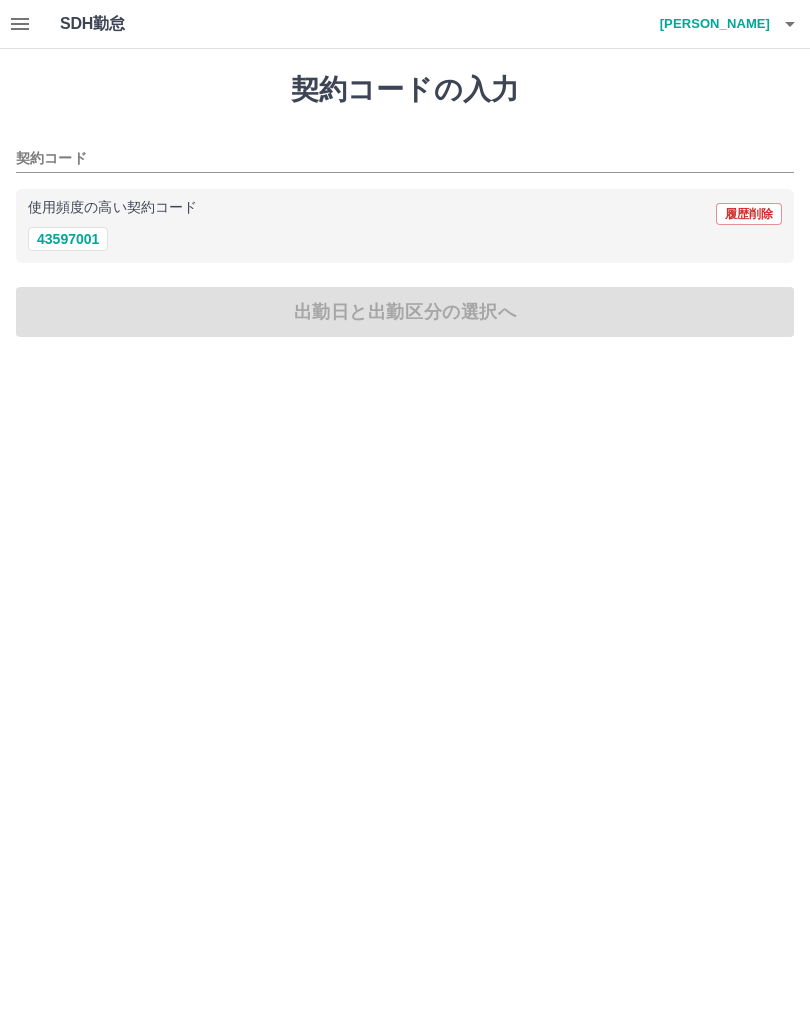 click on "43597001" at bounding box center (68, 239) 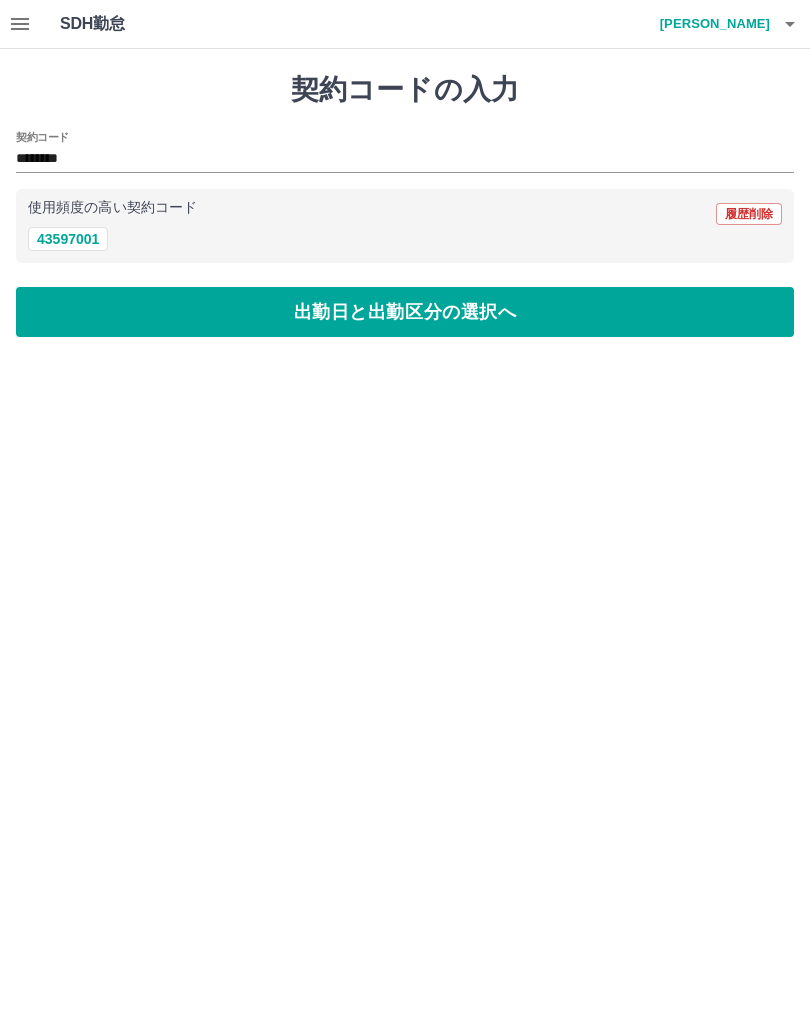 click on "出勤日と出勤区分の選択へ" at bounding box center [405, 312] 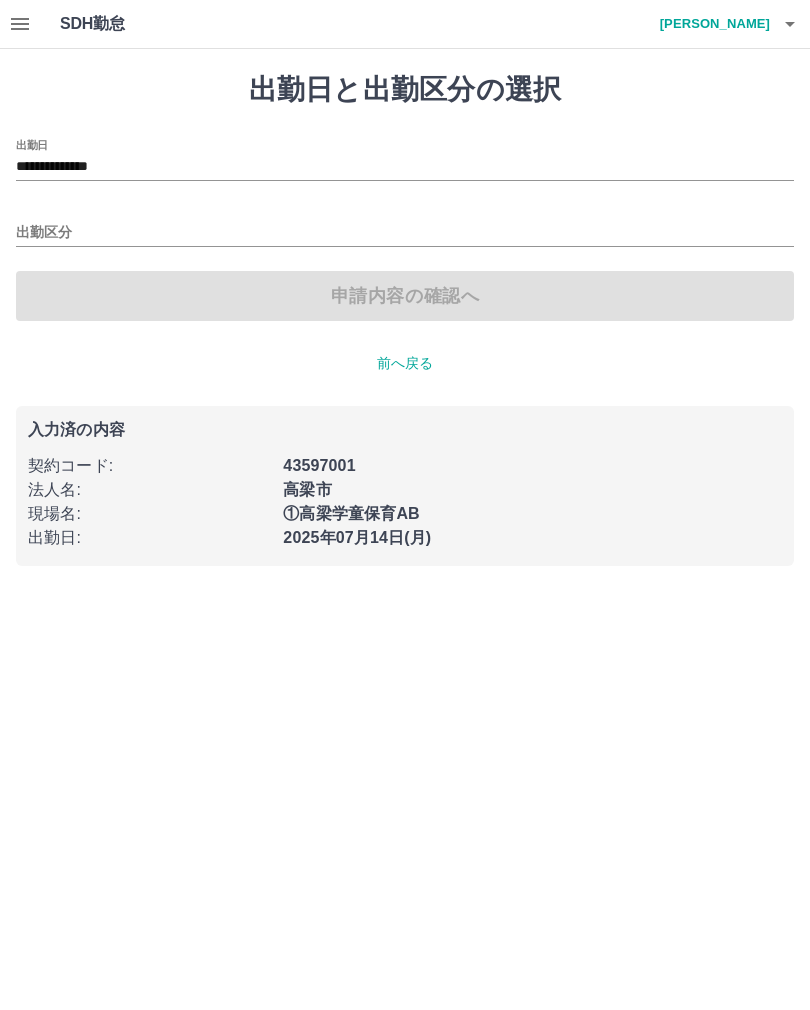 click on "**********" at bounding box center (405, 167) 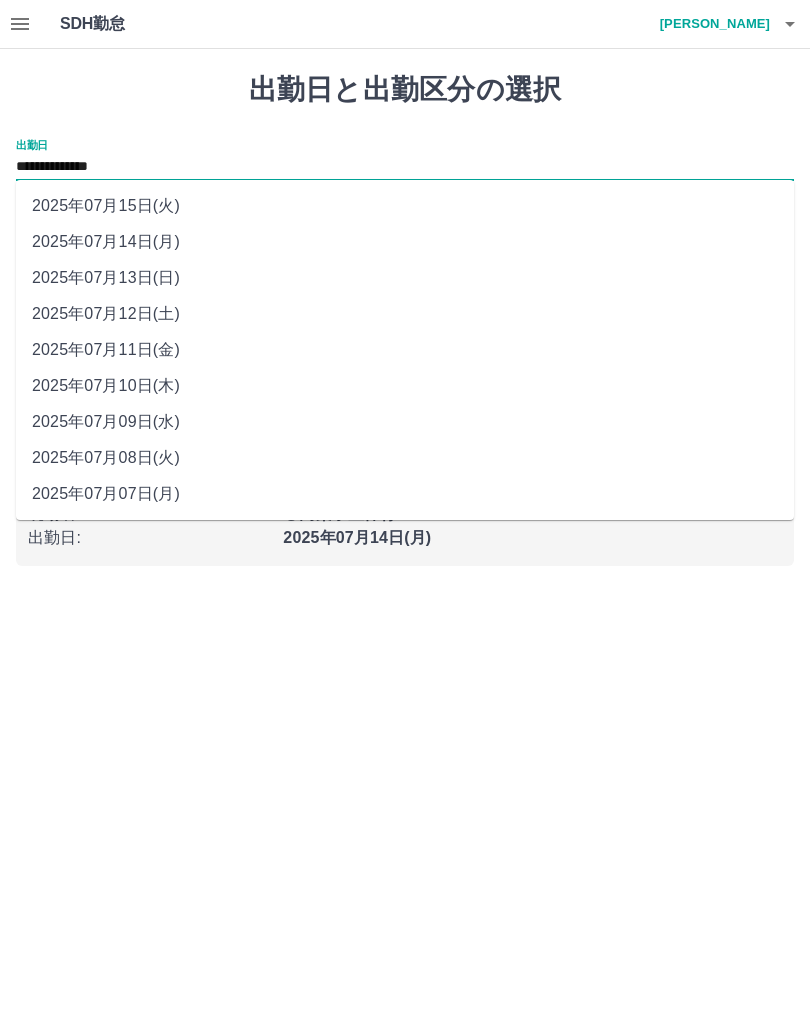 click on "2025年07月11日(金)" at bounding box center (405, 350) 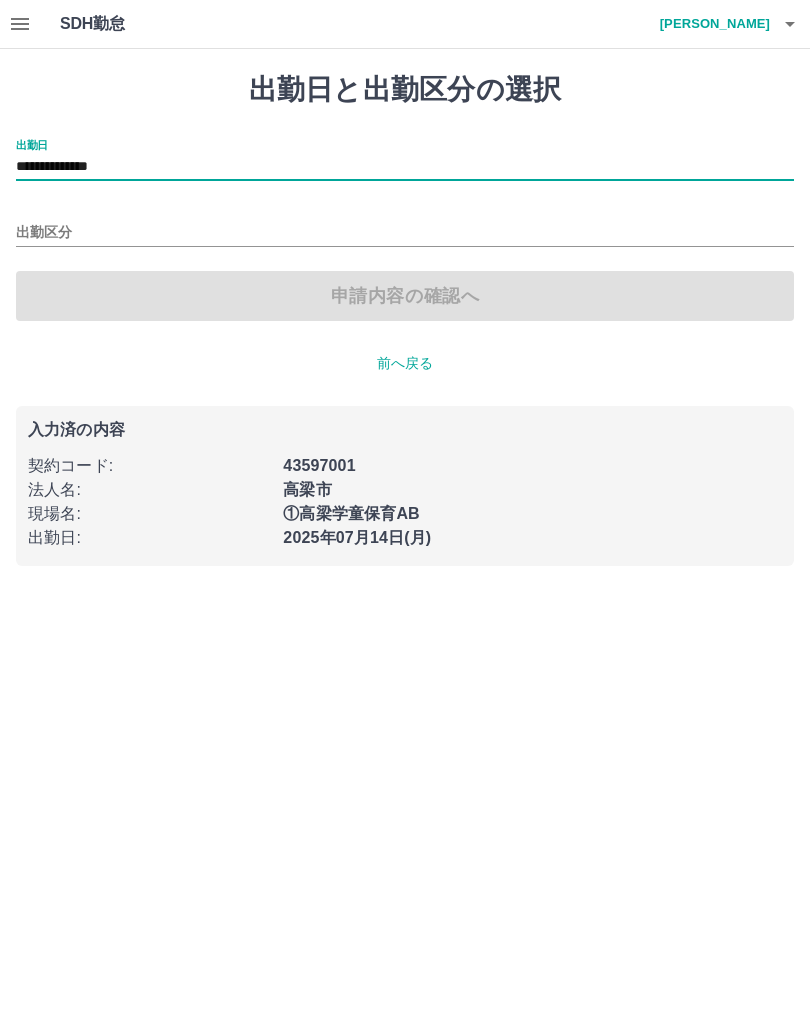 click on "出勤区分" at bounding box center [405, 233] 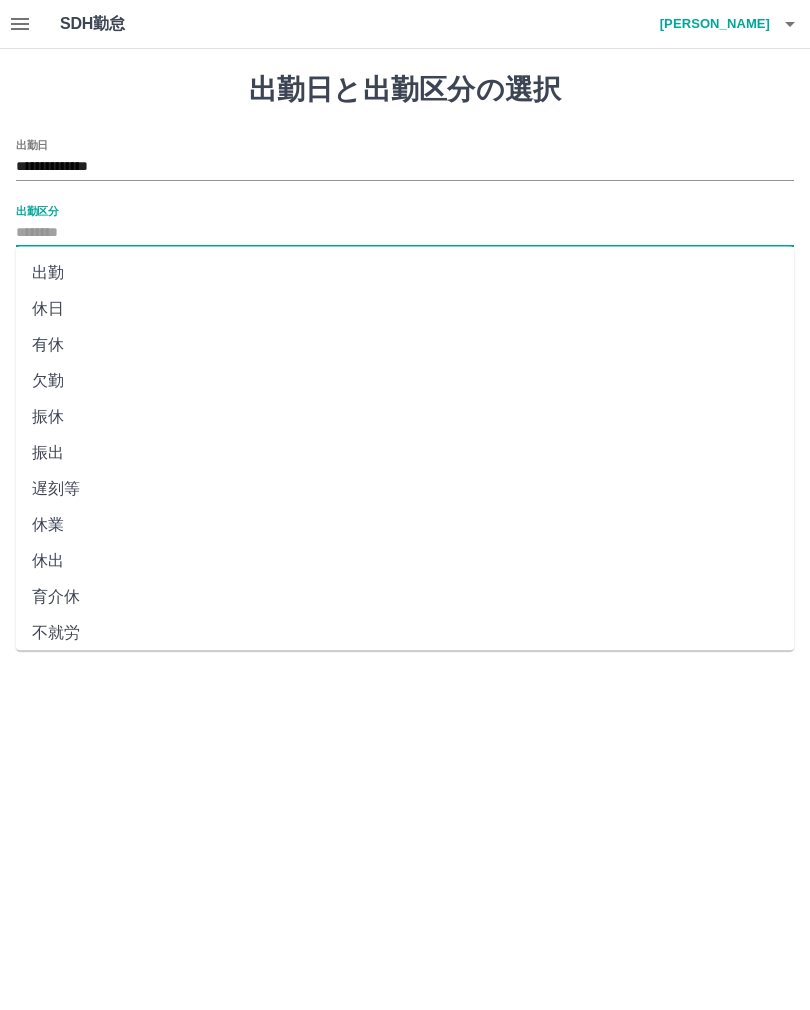click on "出勤" at bounding box center (405, 273) 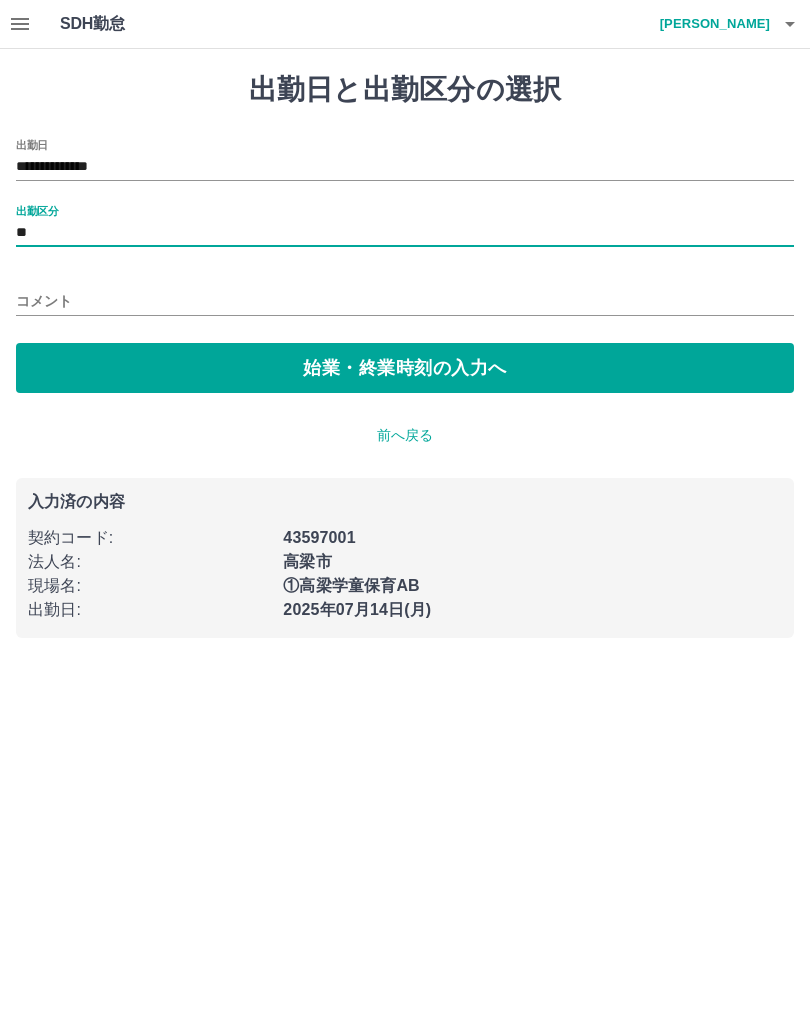 click on "始業・終業時刻の入力へ" at bounding box center (405, 368) 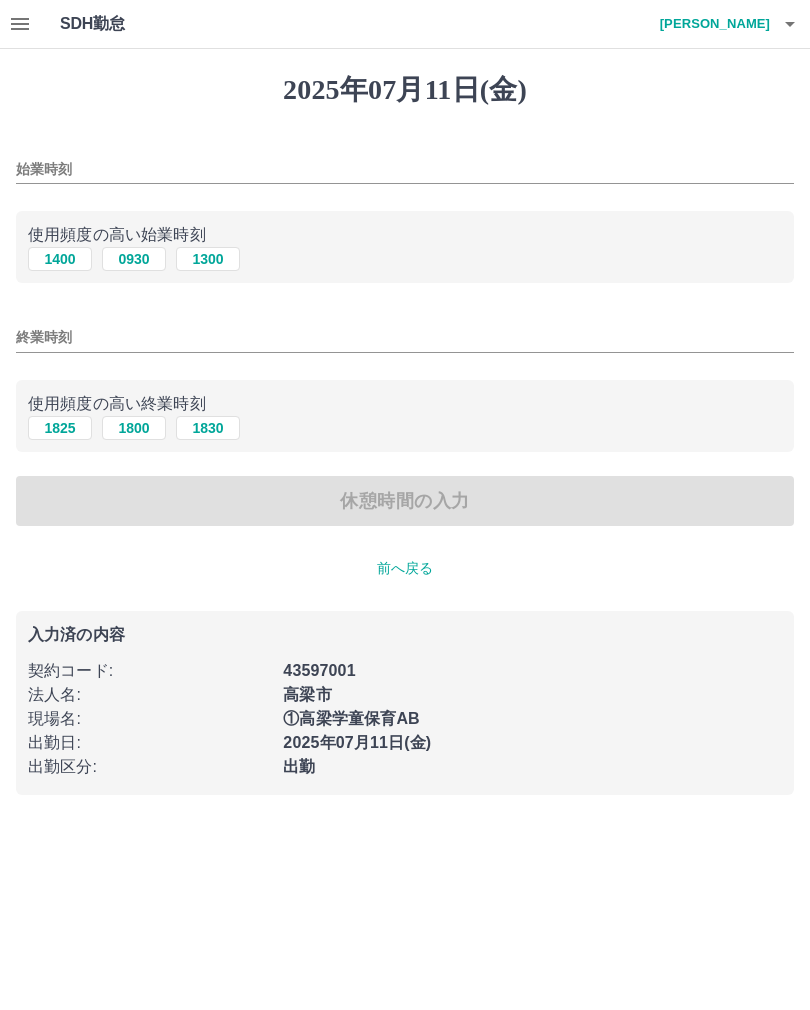 click on "1400" at bounding box center [60, 259] 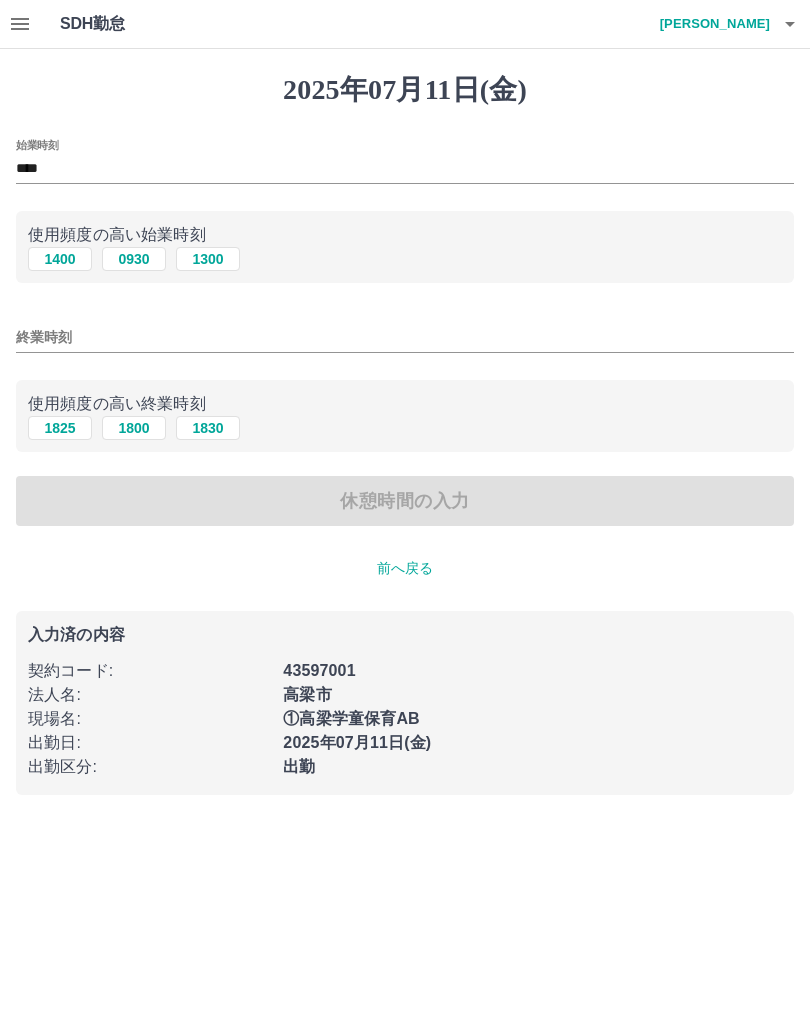 click on "1800" at bounding box center (134, 428) 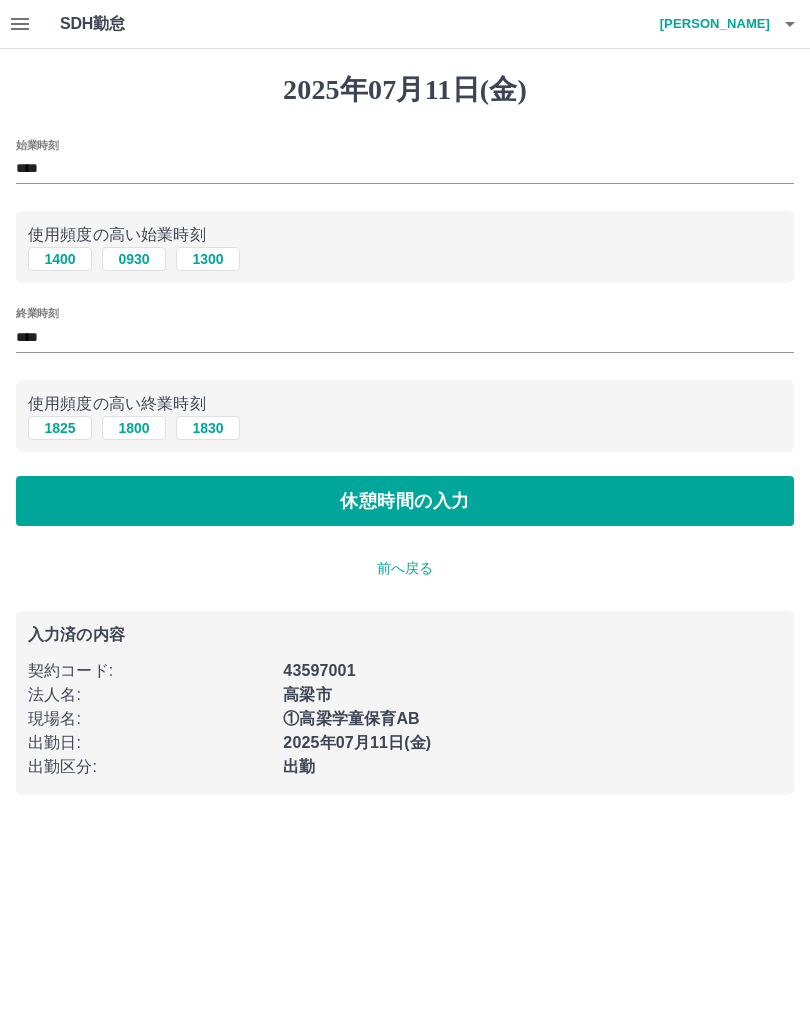 click on "休憩時間の入力" at bounding box center [405, 501] 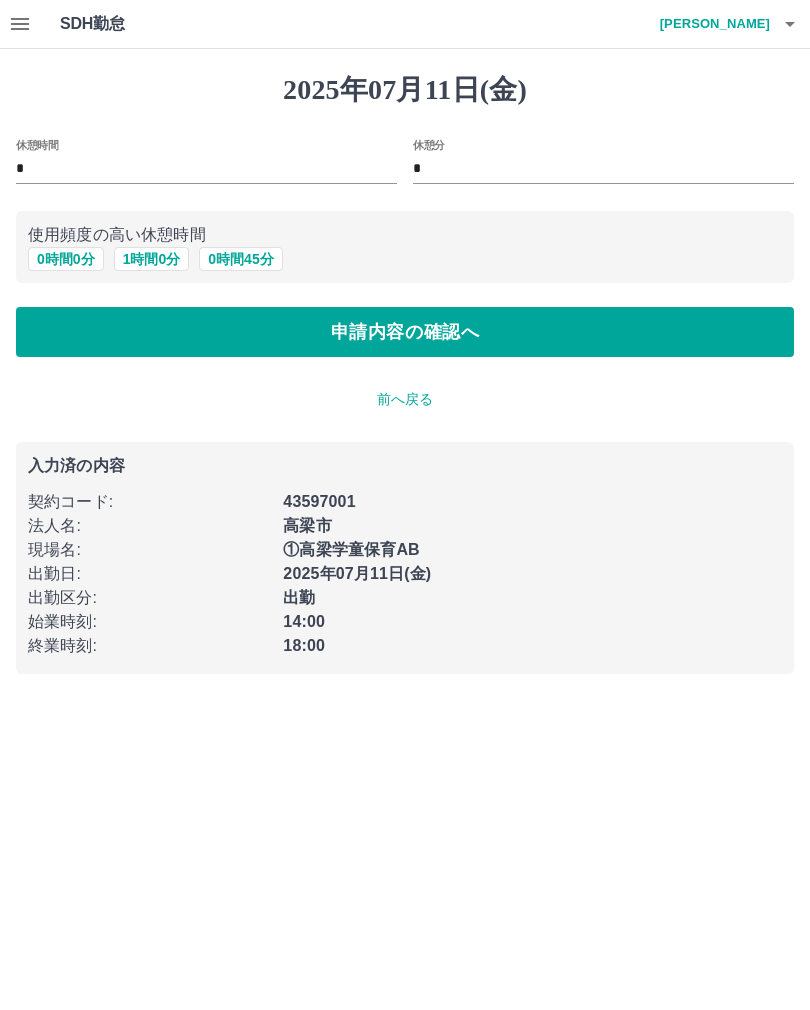click on "0 時間 0 分" at bounding box center [66, 259] 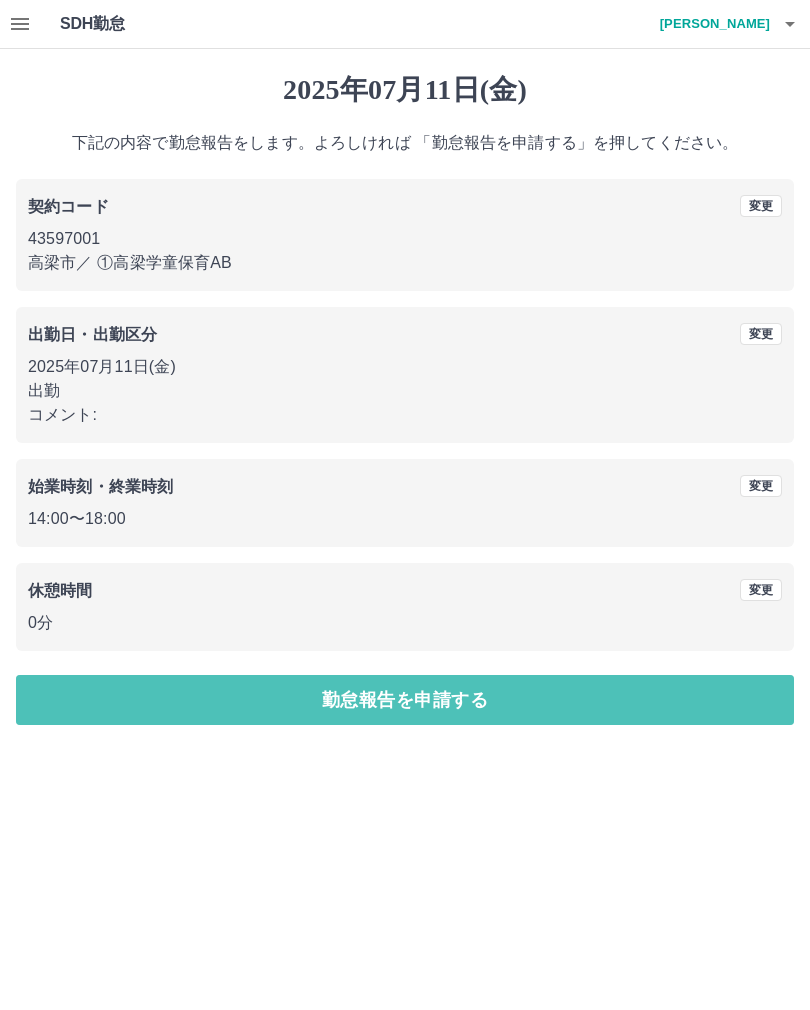 click on "勤怠報告を申請する" at bounding box center [405, 700] 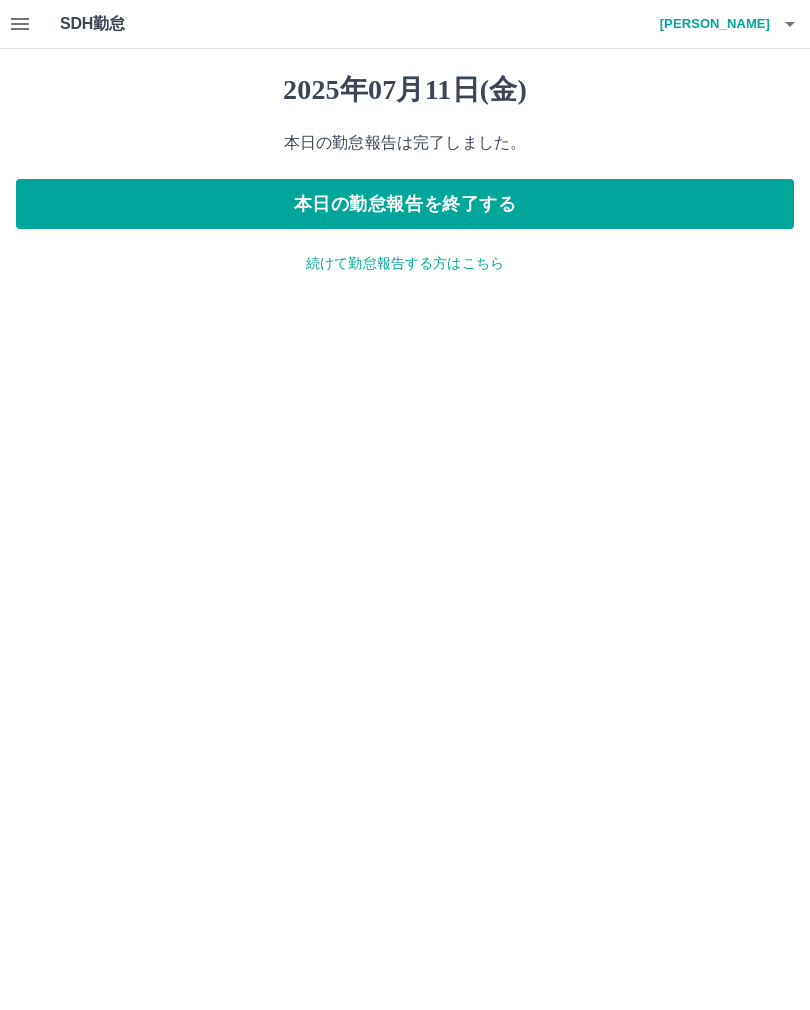 click on "本日の勤怠報告を終了する" at bounding box center (405, 204) 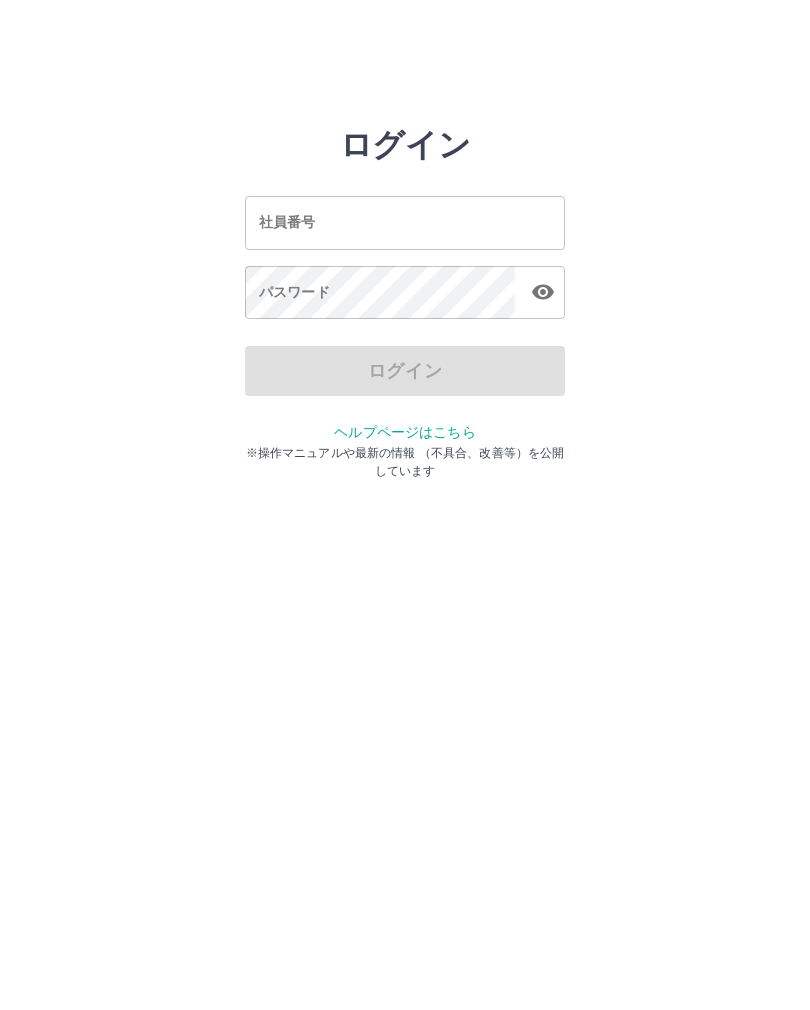 scroll, scrollTop: 0, scrollLeft: 0, axis: both 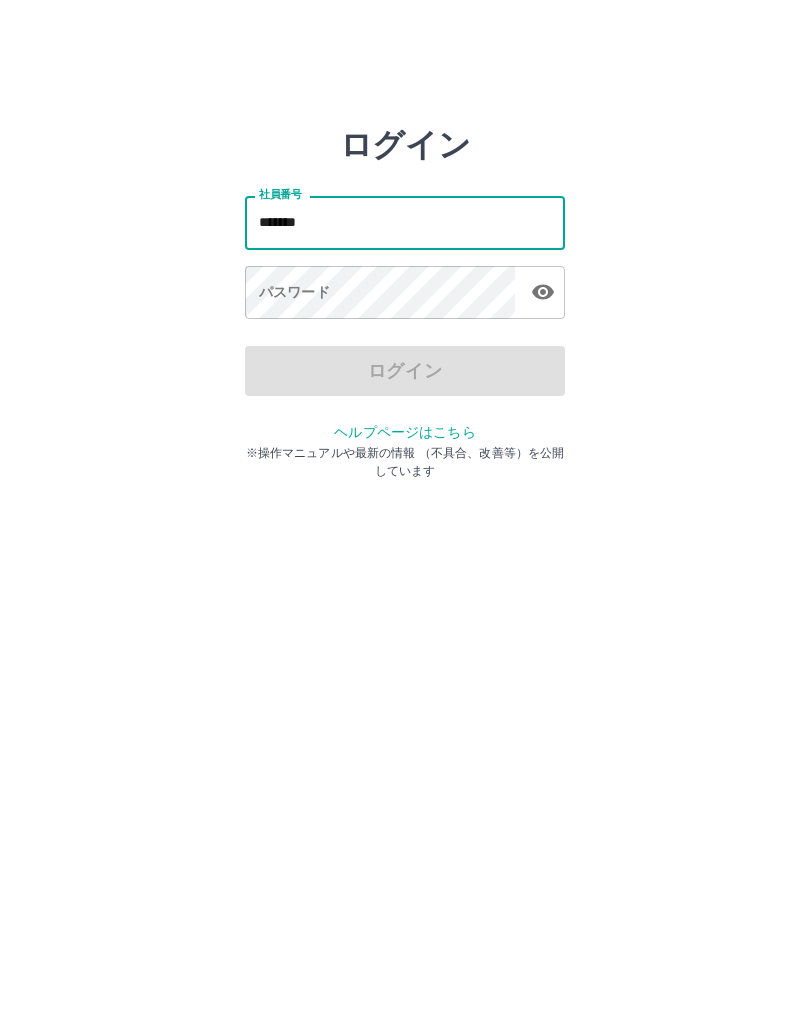 type on "*******" 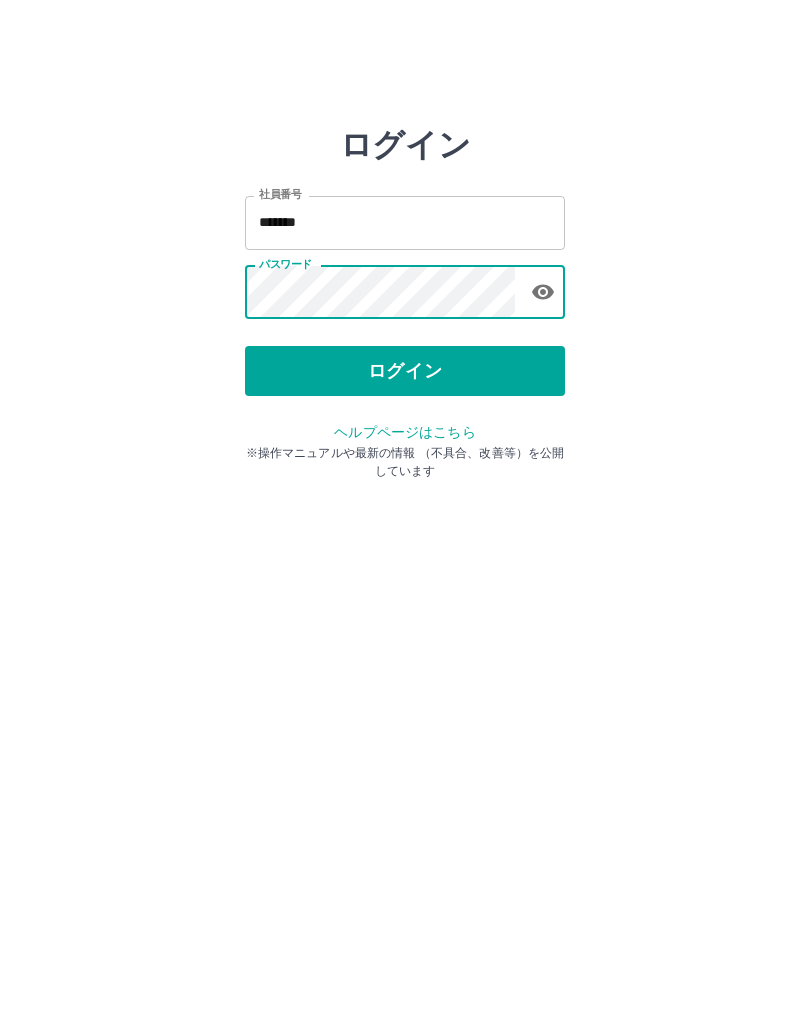 click on "ログイン" at bounding box center [405, 371] 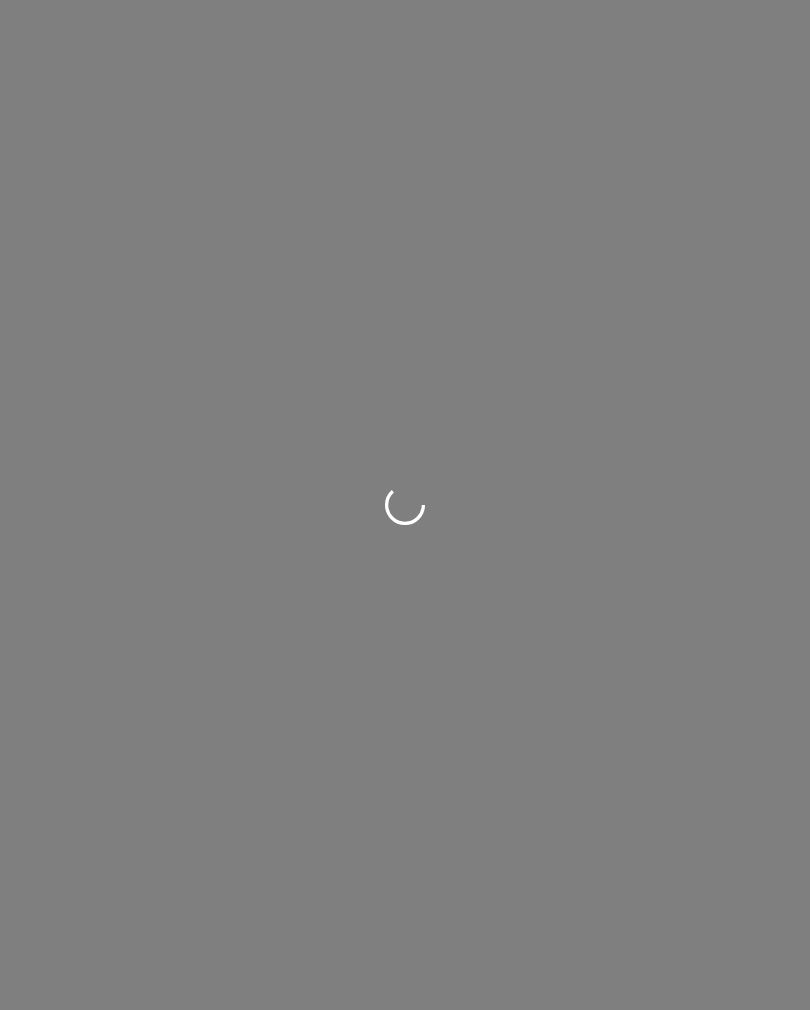 scroll, scrollTop: 0, scrollLeft: 0, axis: both 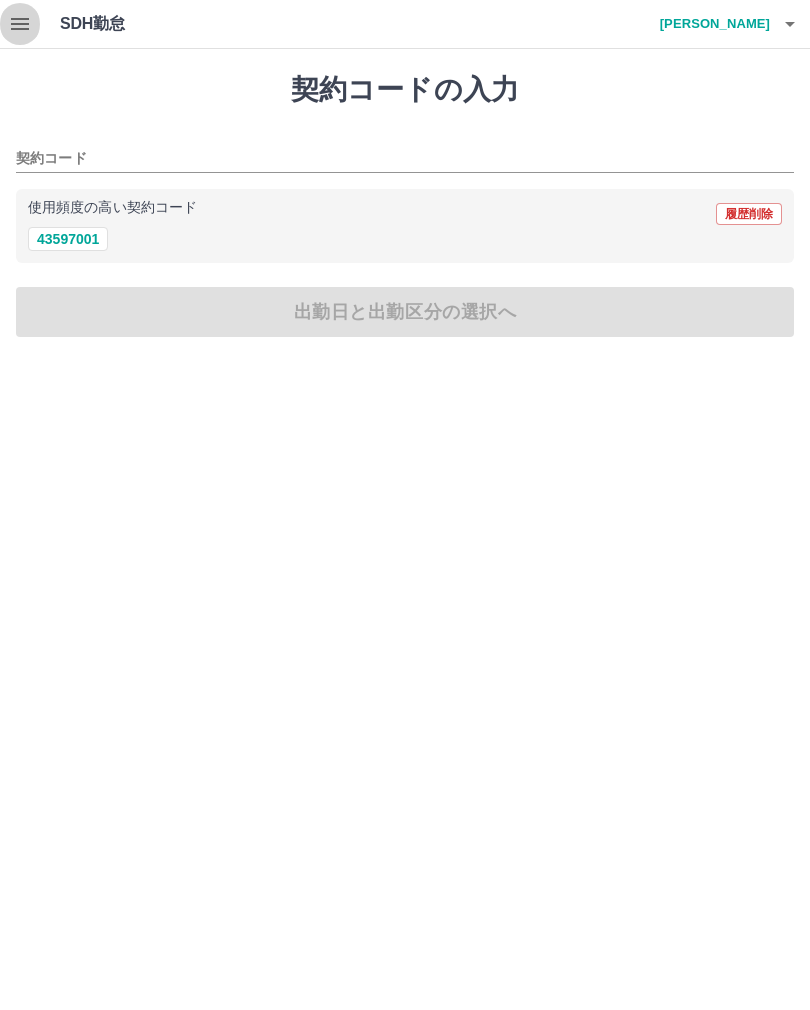 click 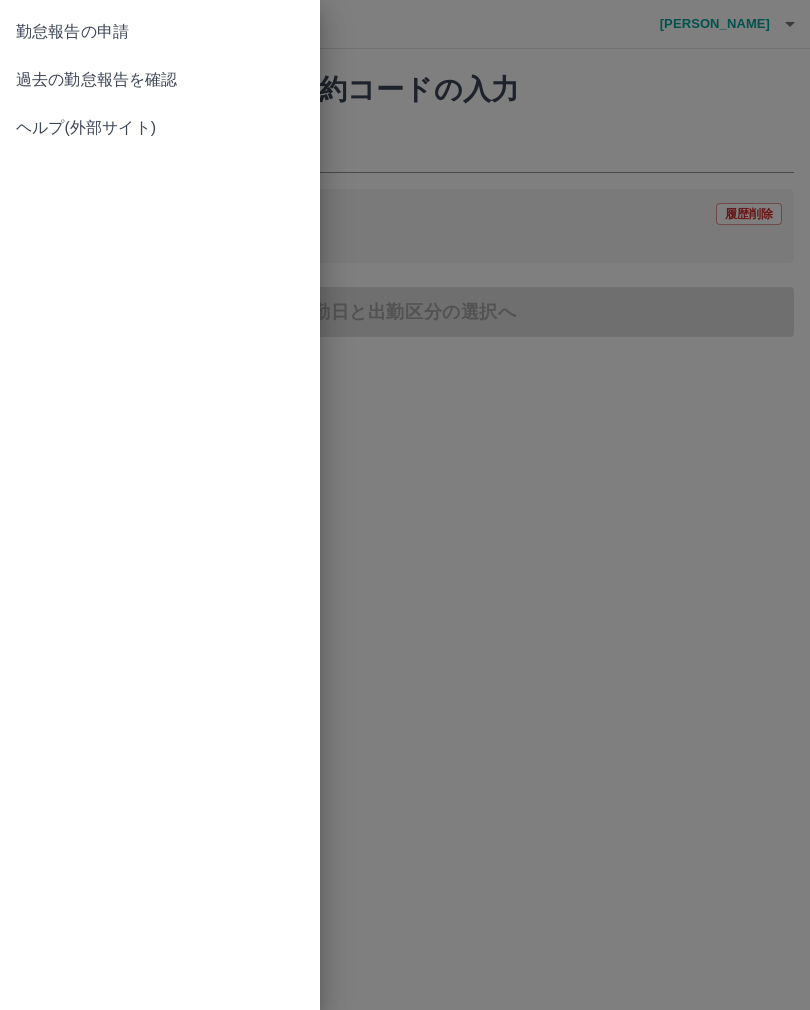 click on "過去の勤怠報告を確認" at bounding box center (160, 80) 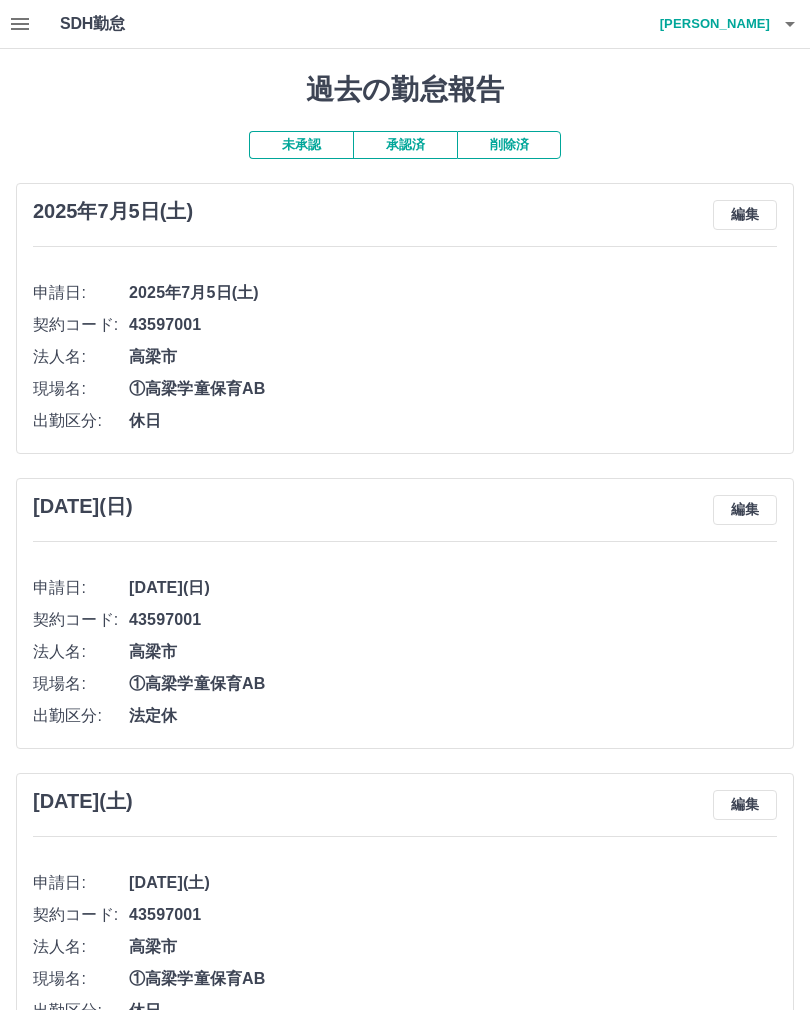 click on "承認済" at bounding box center [405, 145] 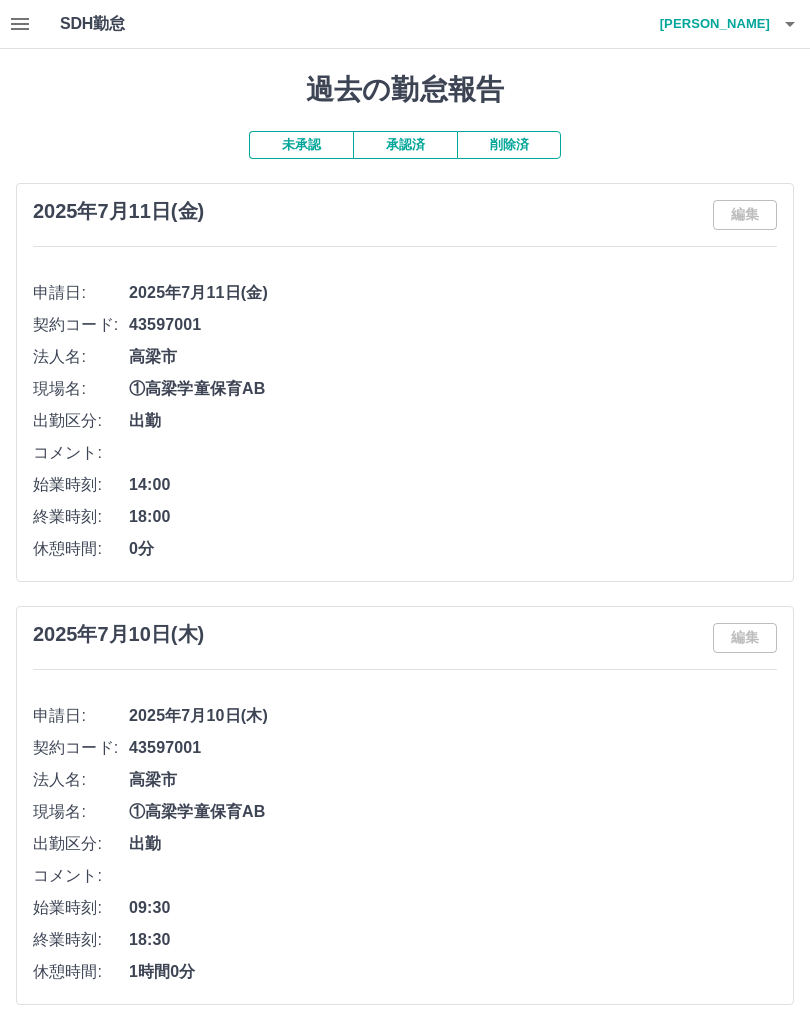 click on "未承認" at bounding box center (301, 145) 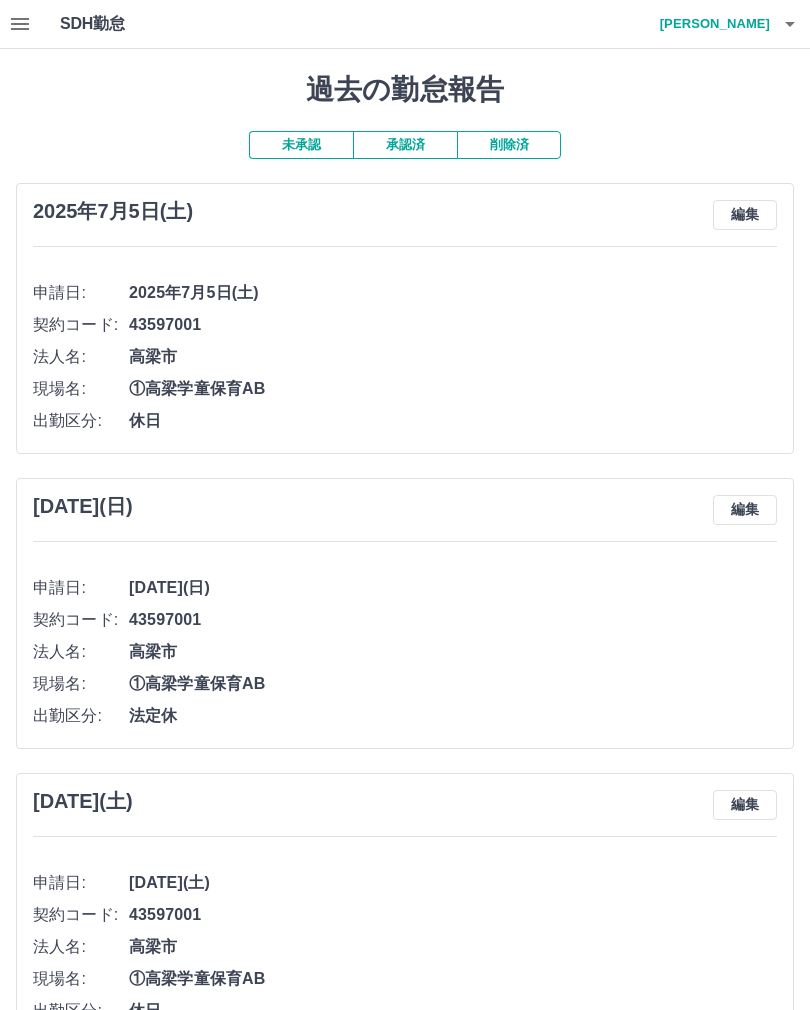 click on "承認済" at bounding box center [405, 145] 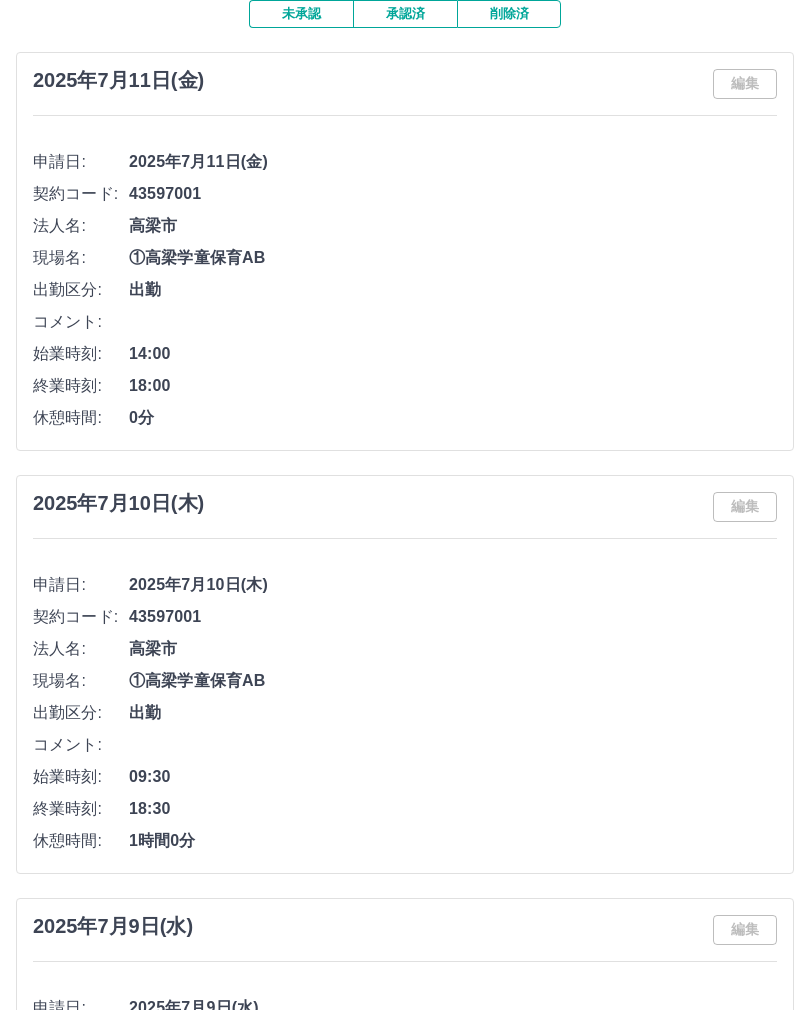 scroll, scrollTop: 0, scrollLeft: 0, axis: both 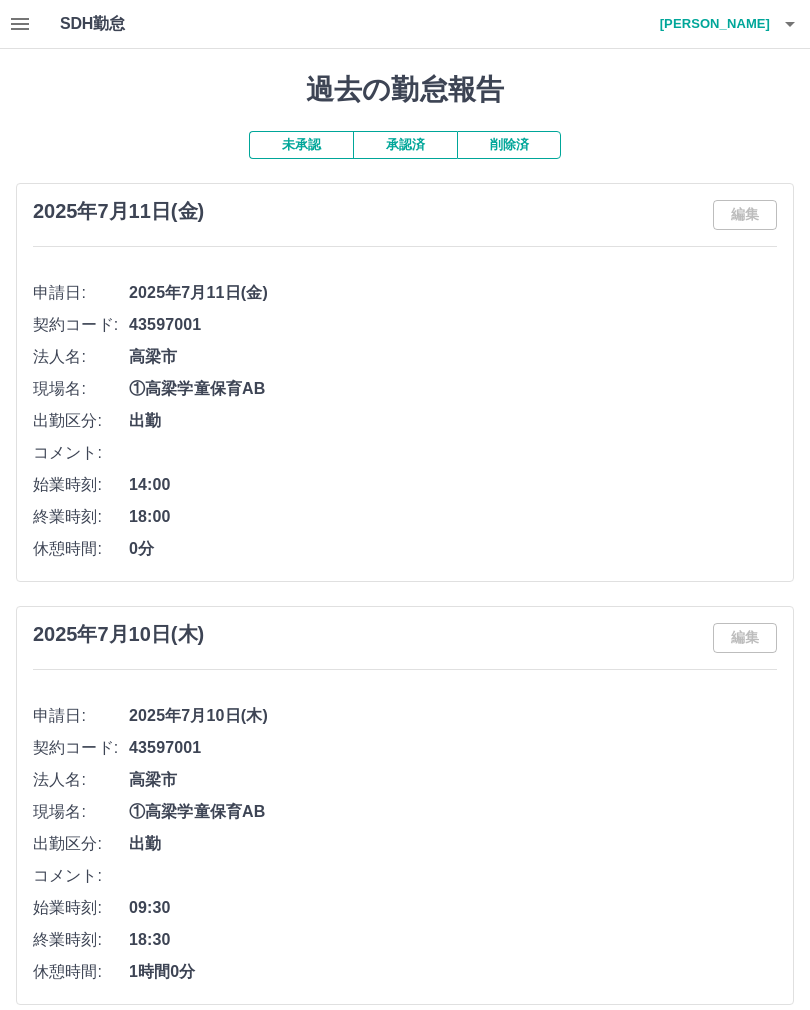 click 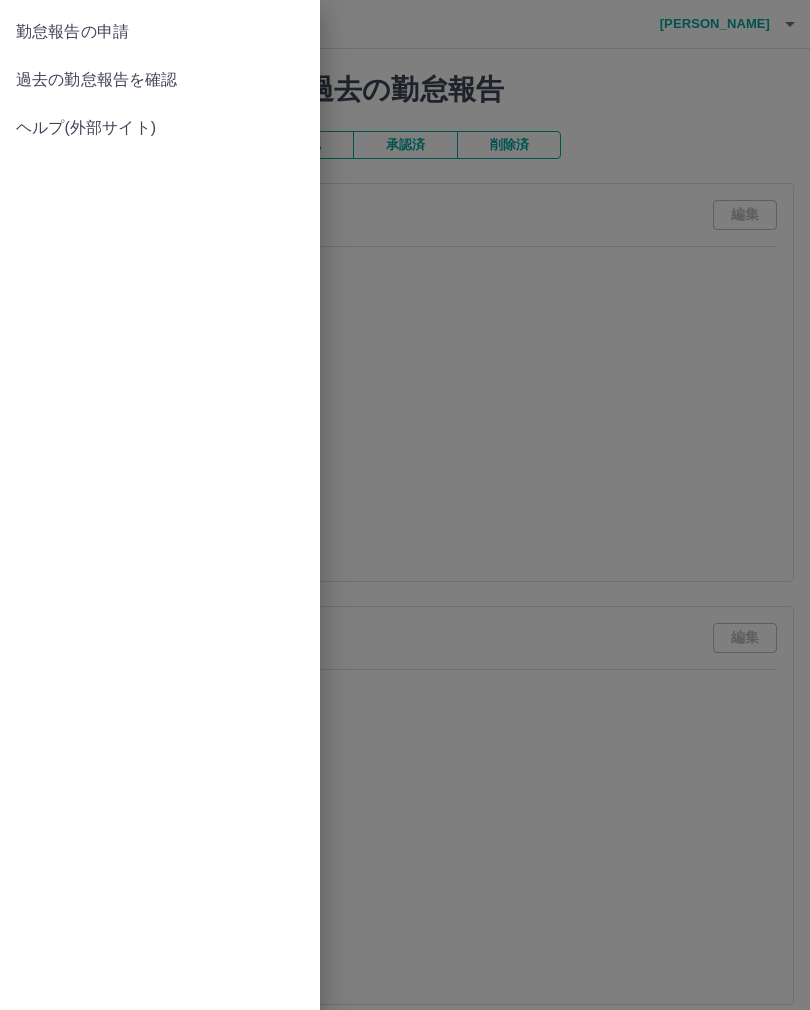 click on "勤怠報告の申請" at bounding box center [160, 32] 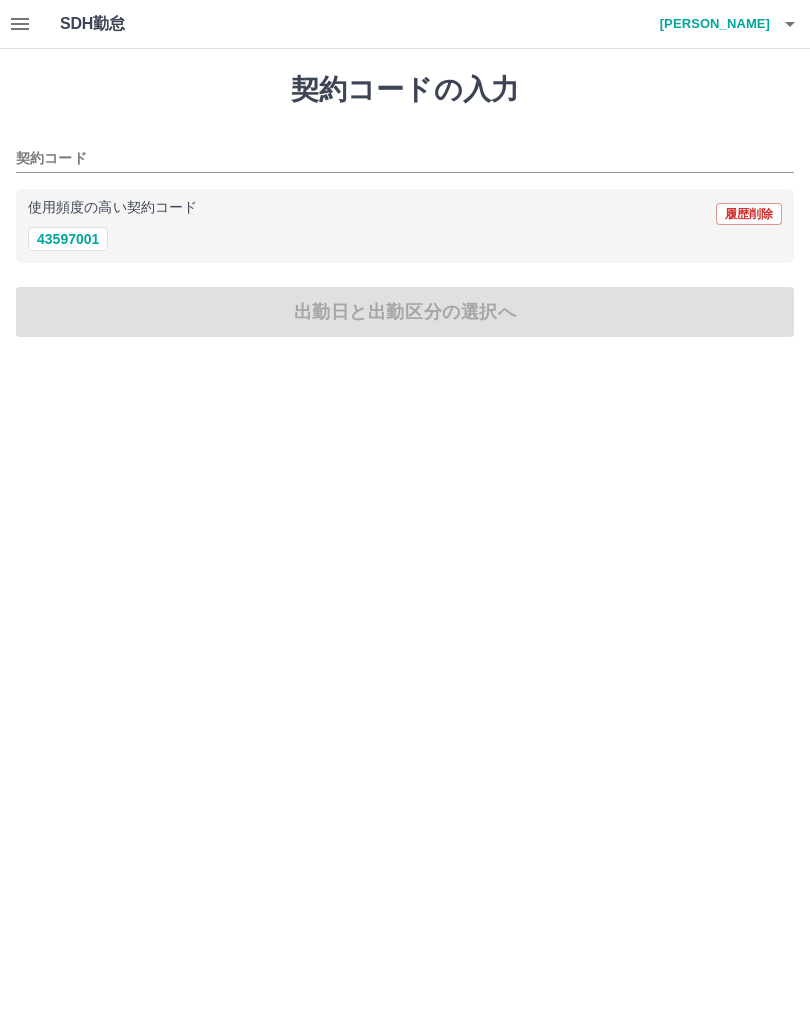 click on "林　大志" at bounding box center (710, 24) 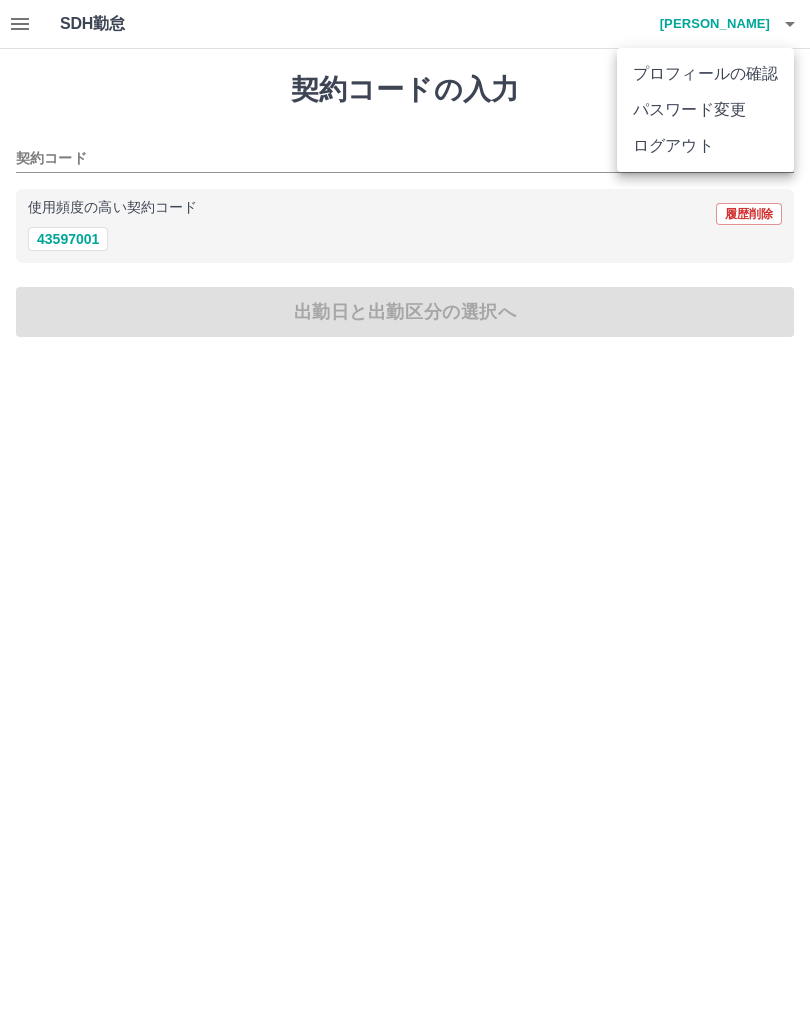 click on "ログアウト" at bounding box center [705, 146] 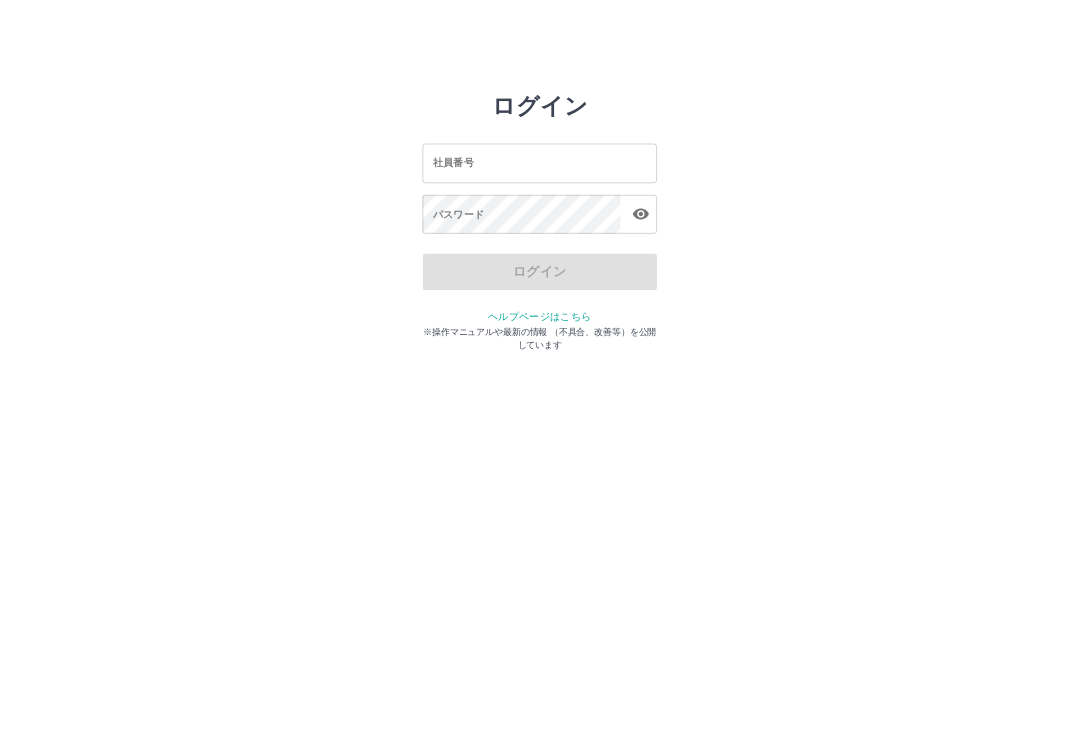 scroll, scrollTop: 0, scrollLeft: 0, axis: both 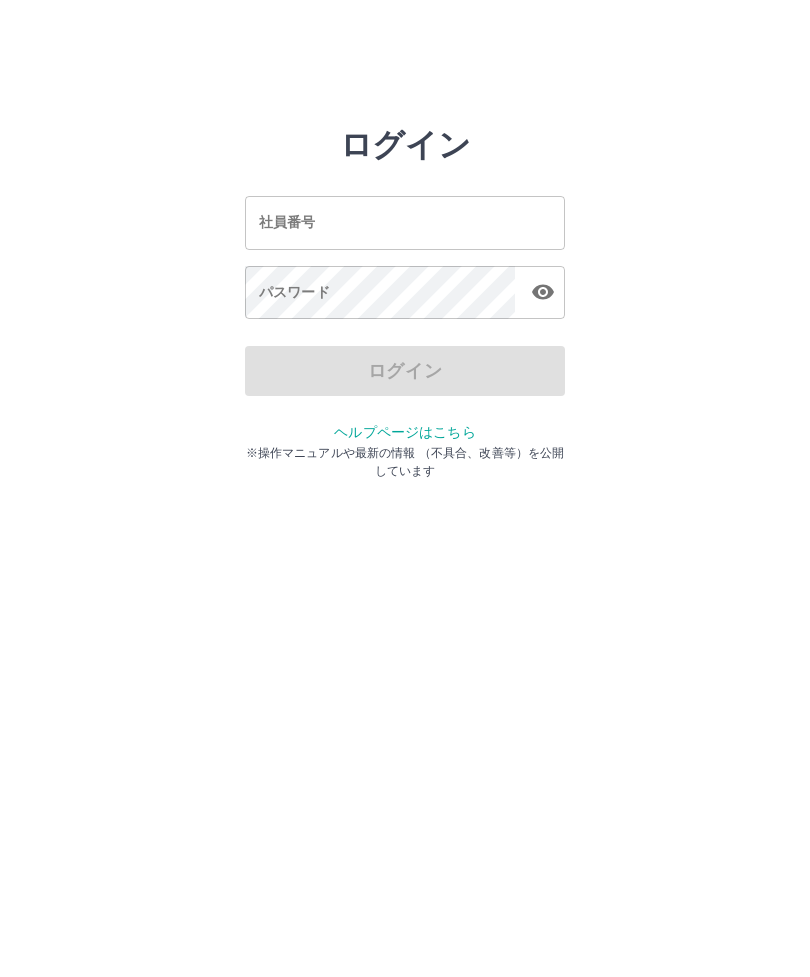 click on "社員番号" at bounding box center (405, 222) 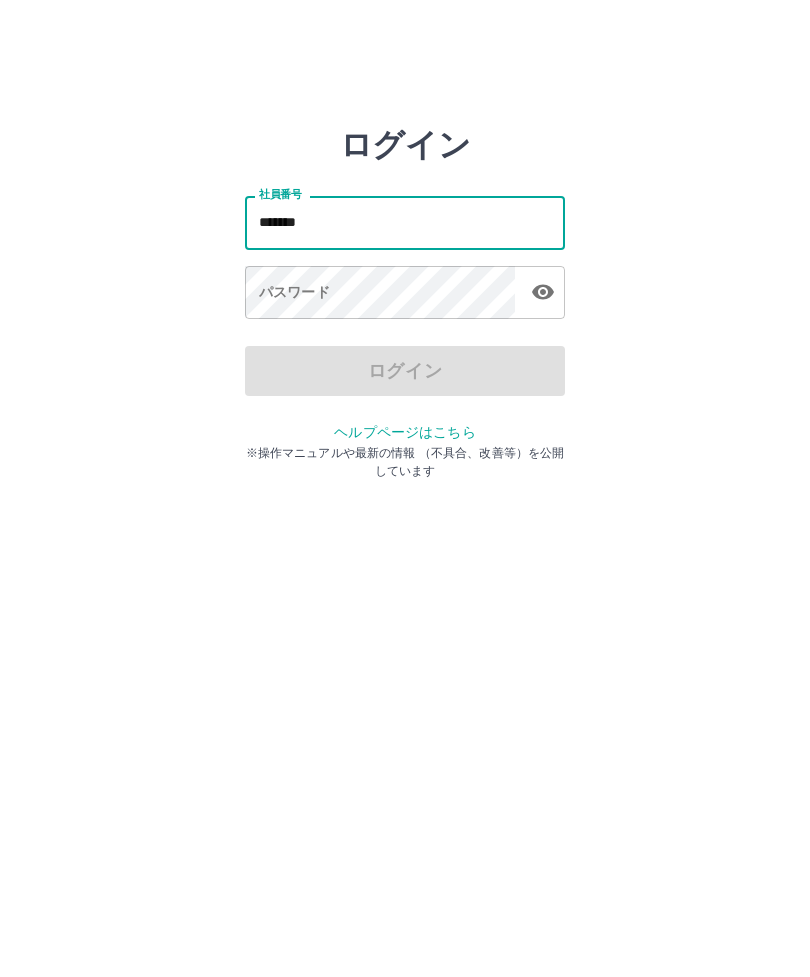 type on "*******" 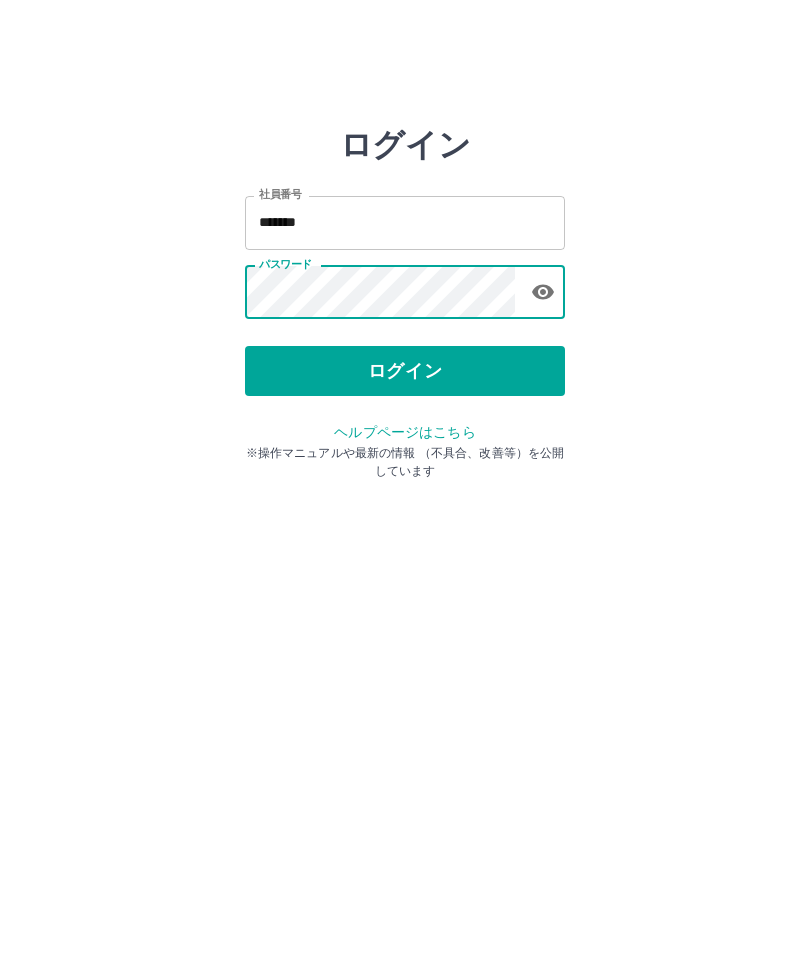 click on "ログイン" at bounding box center [405, 371] 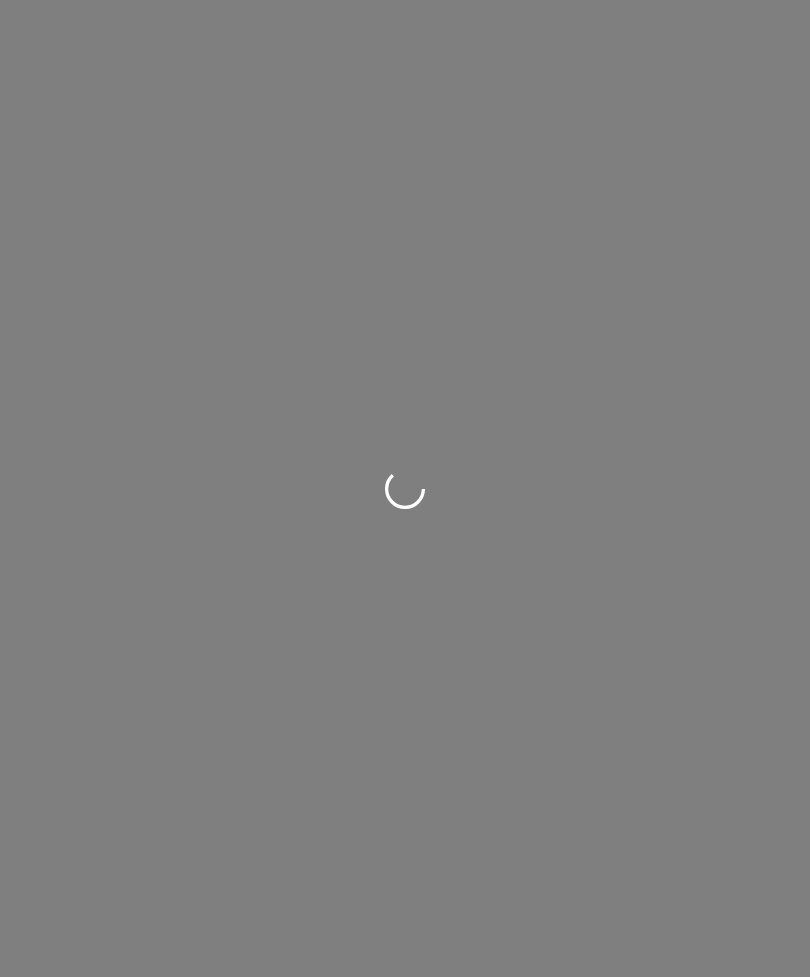 scroll, scrollTop: 0, scrollLeft: 0, axis: both 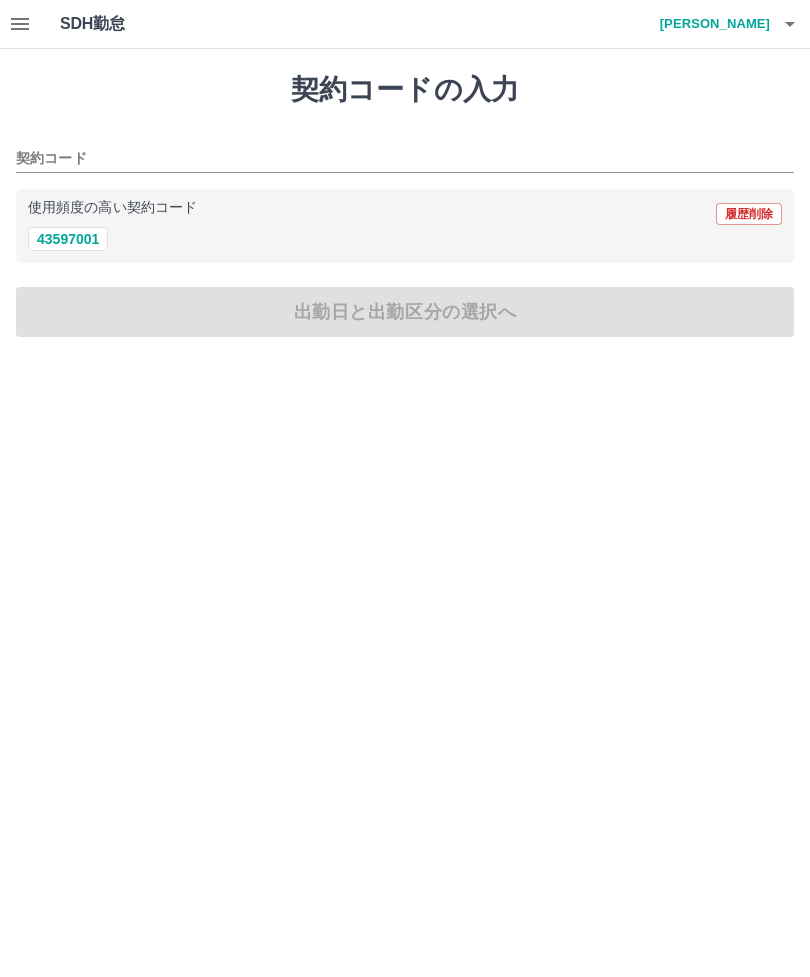 click on "43597001" at bounding box center (68, 239) 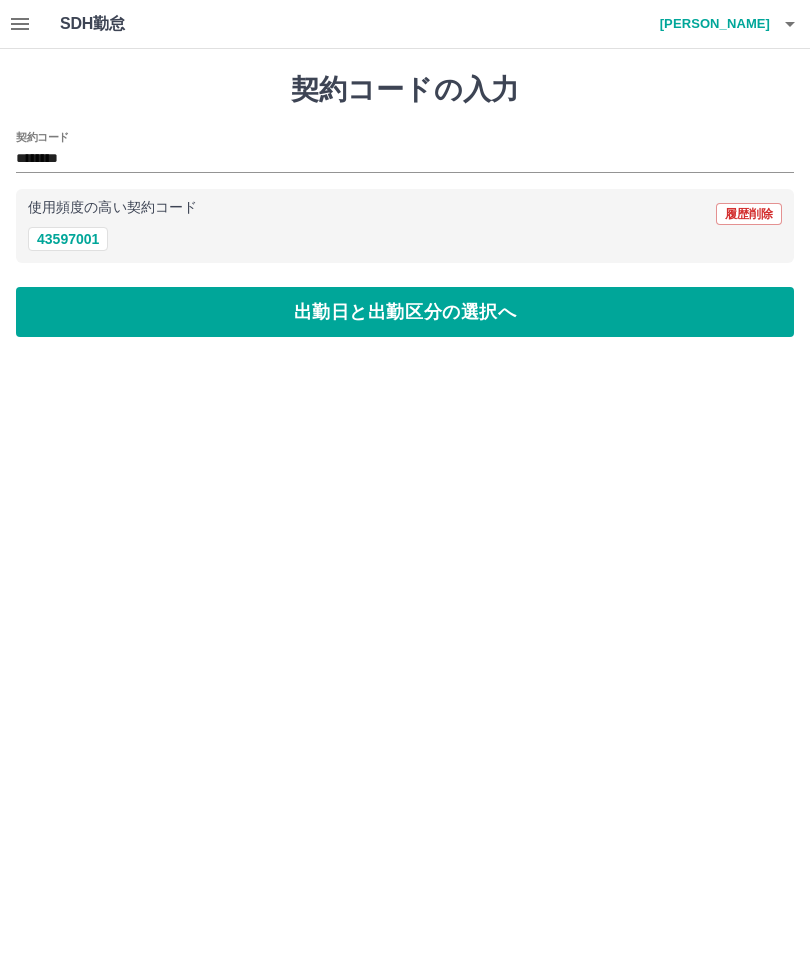 click on "出勤日と出勤区分の選択へ" at bounding box center (405, 312) 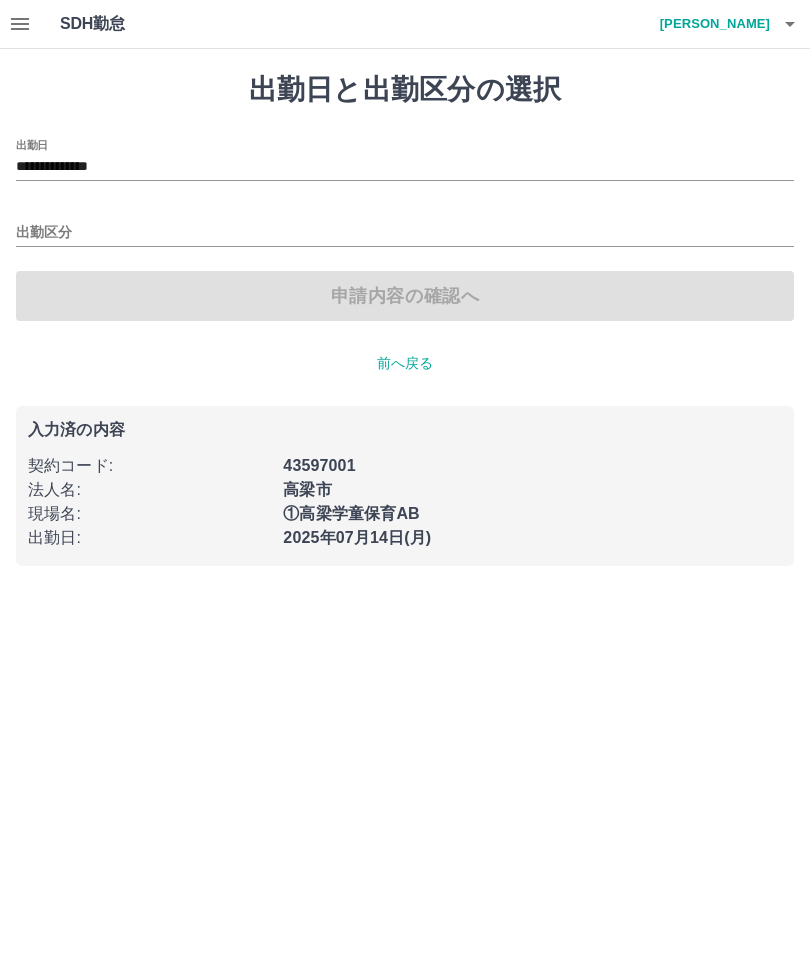 click on "**********" at bounding box center [405, 167] 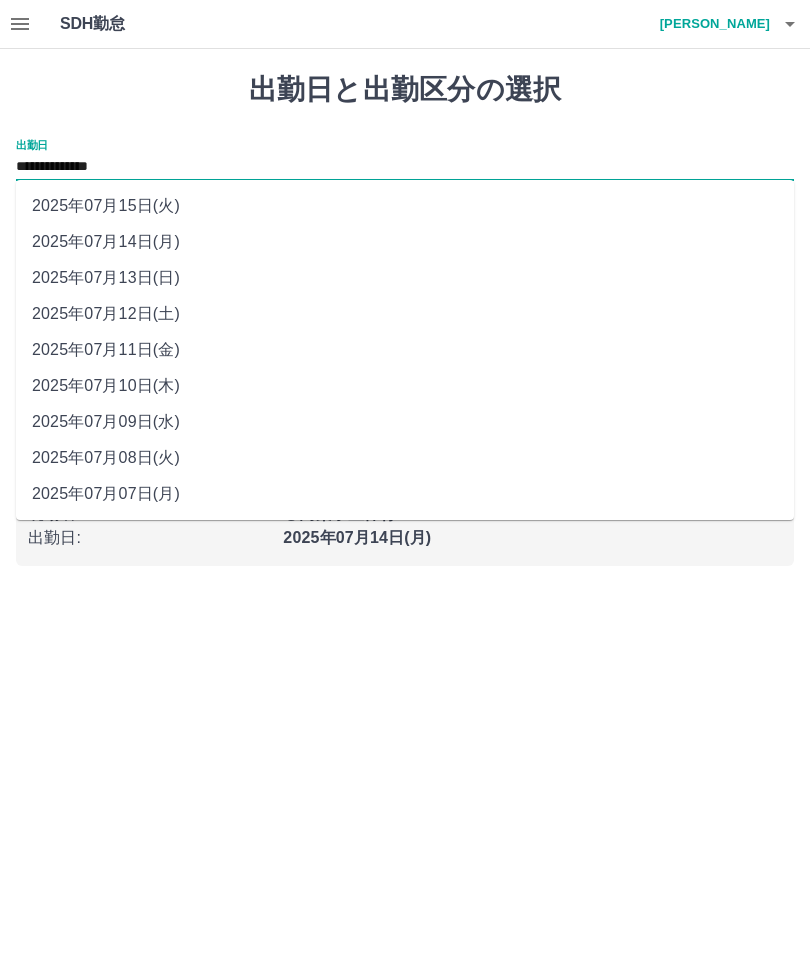 click on "2025年07月11日(金)" at bounding box center [405, 350] 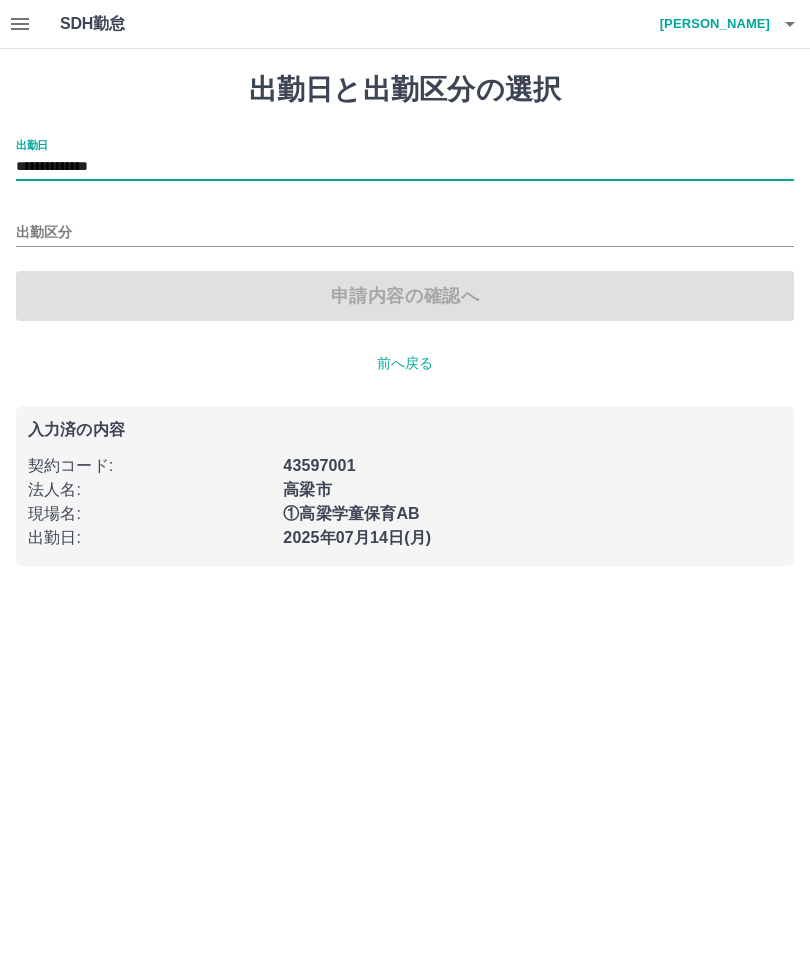click on "出勤区分" at bounding box center (405, 233) 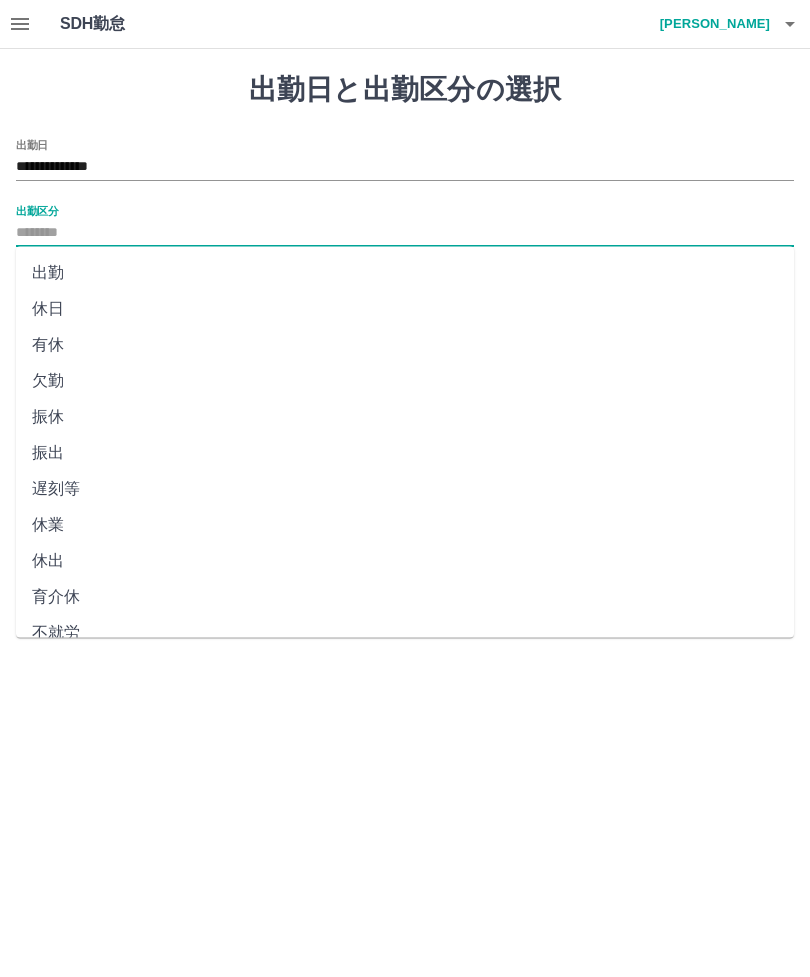 click on "出勤" at bounding box center (405, 273) 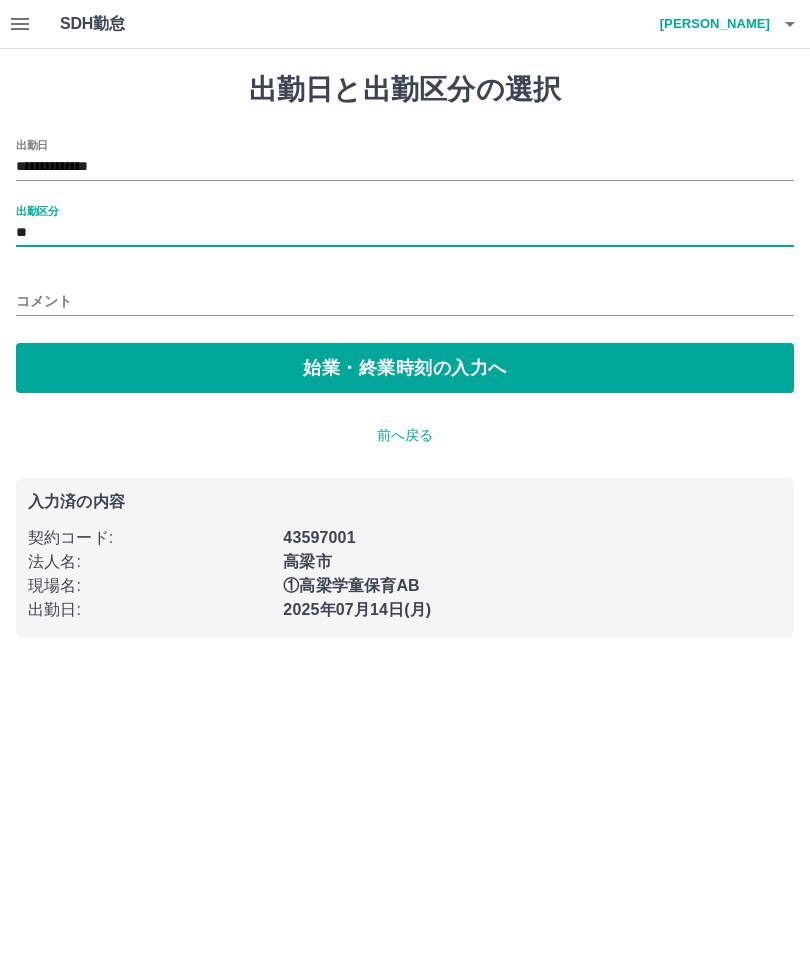click on "始業・終業時刻の入力へ" at bounding box center [405, 368] 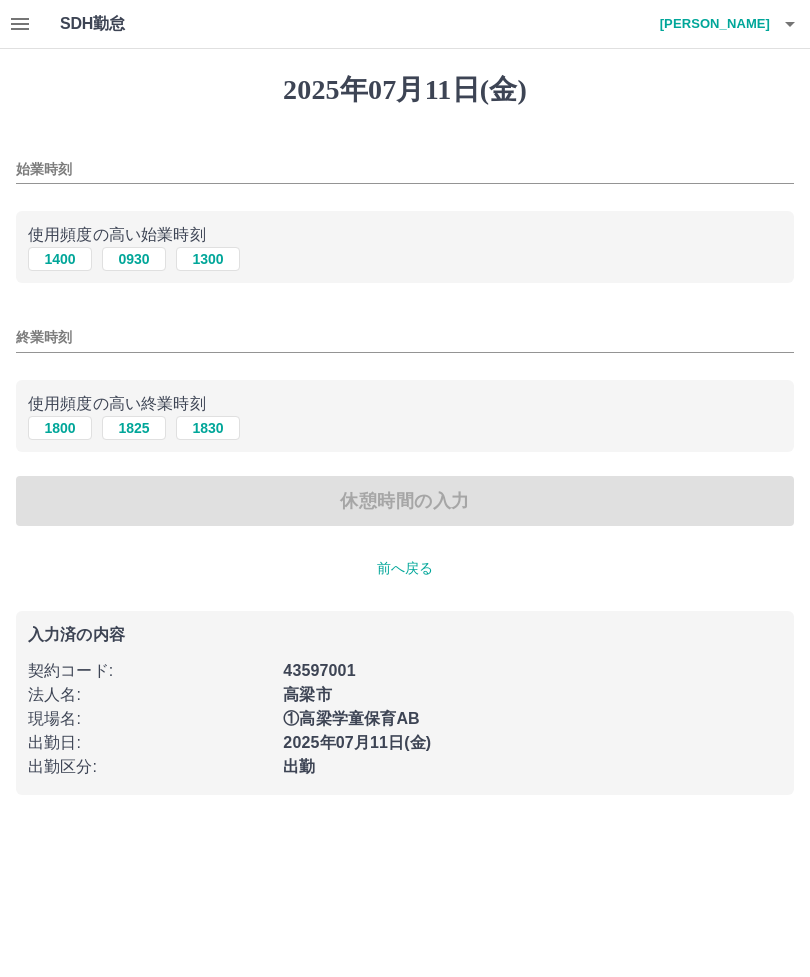 click on "1400" at bounding box center [60, 259] 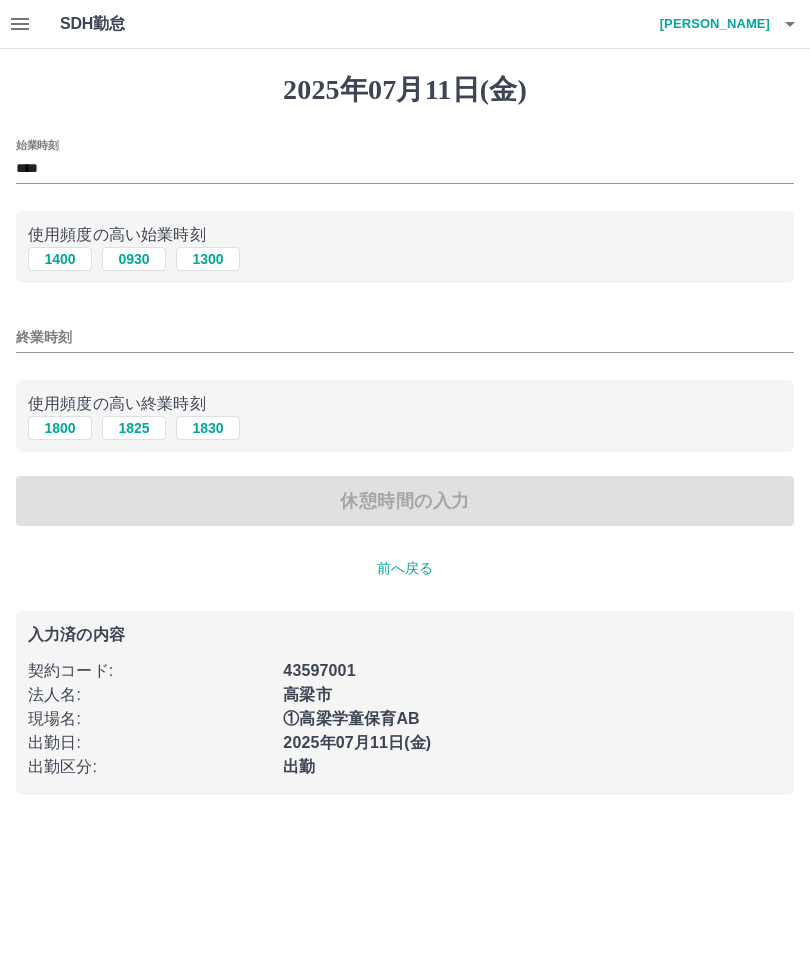 click on "1800" at bounding box center (60, 428) 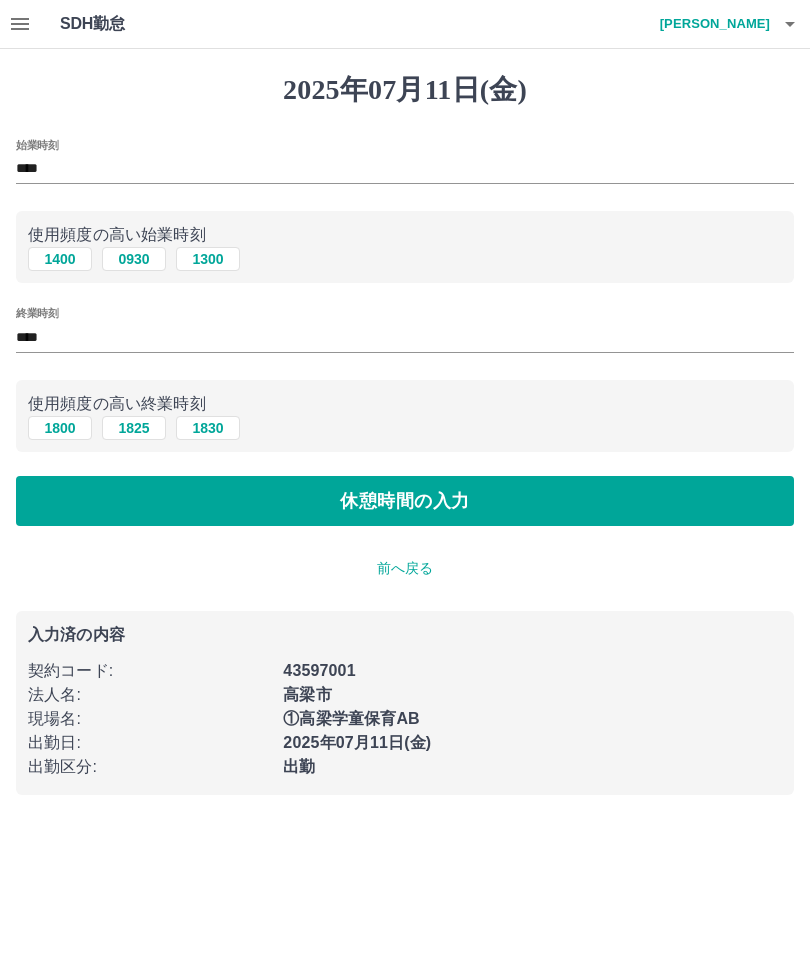 click on "休憩時間の入力" at bounding box center [405, 501] 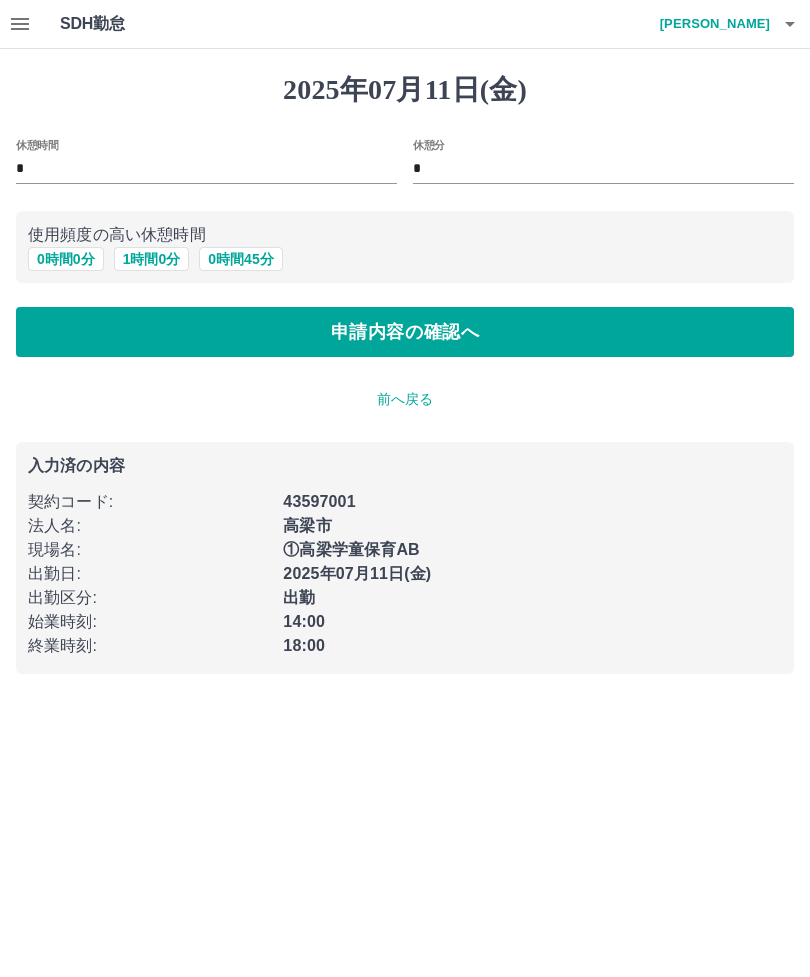 click on "0 時間 0 分" at bounding box center [66, 259] 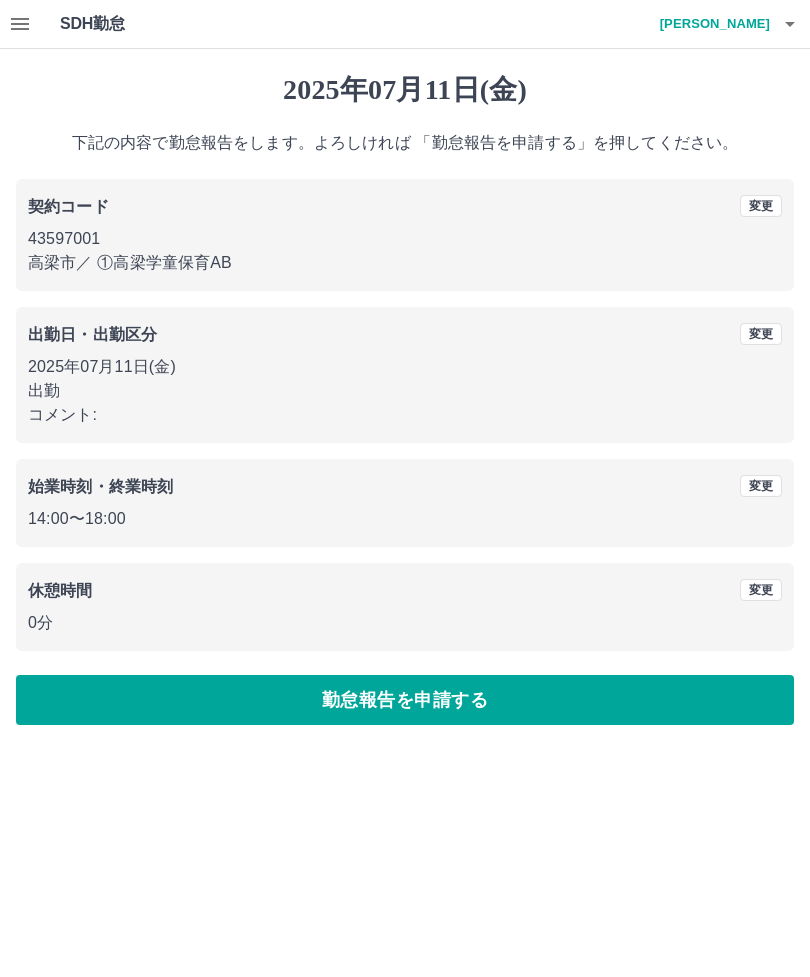 click on "勤怠報告を申請する" at bounding box center [405, 700] 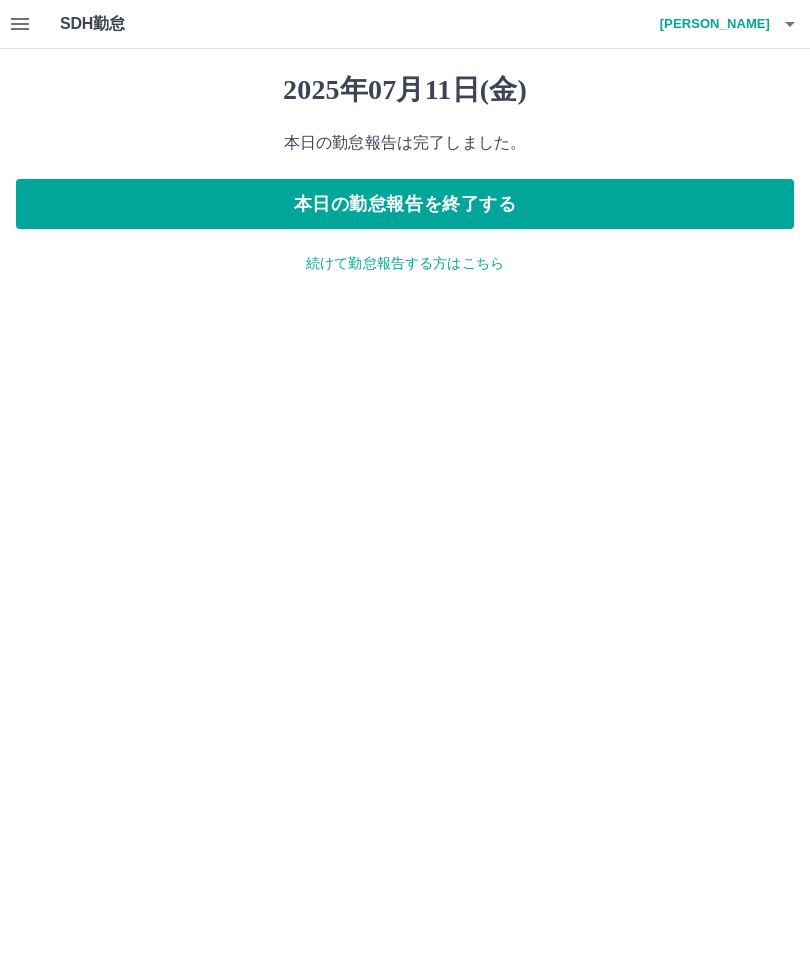 click on "本日の勤怠報告を終了する" at bounding box center [405, 204] 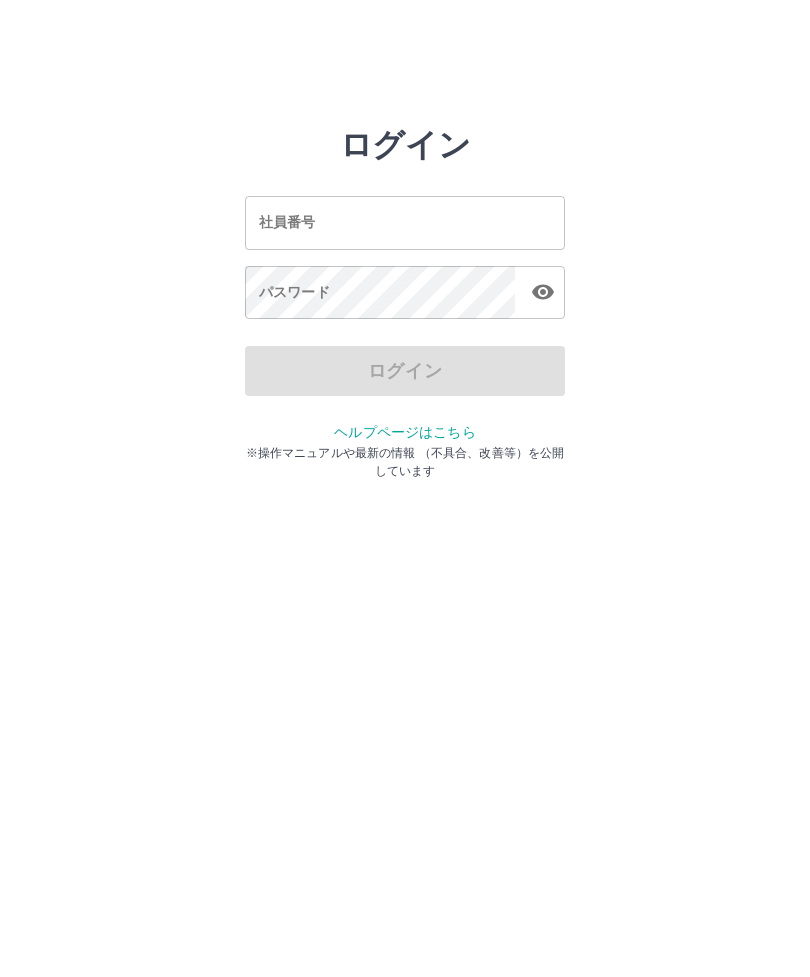 scroll, scrollTop: 0, scrollLeft: 0, axis: both 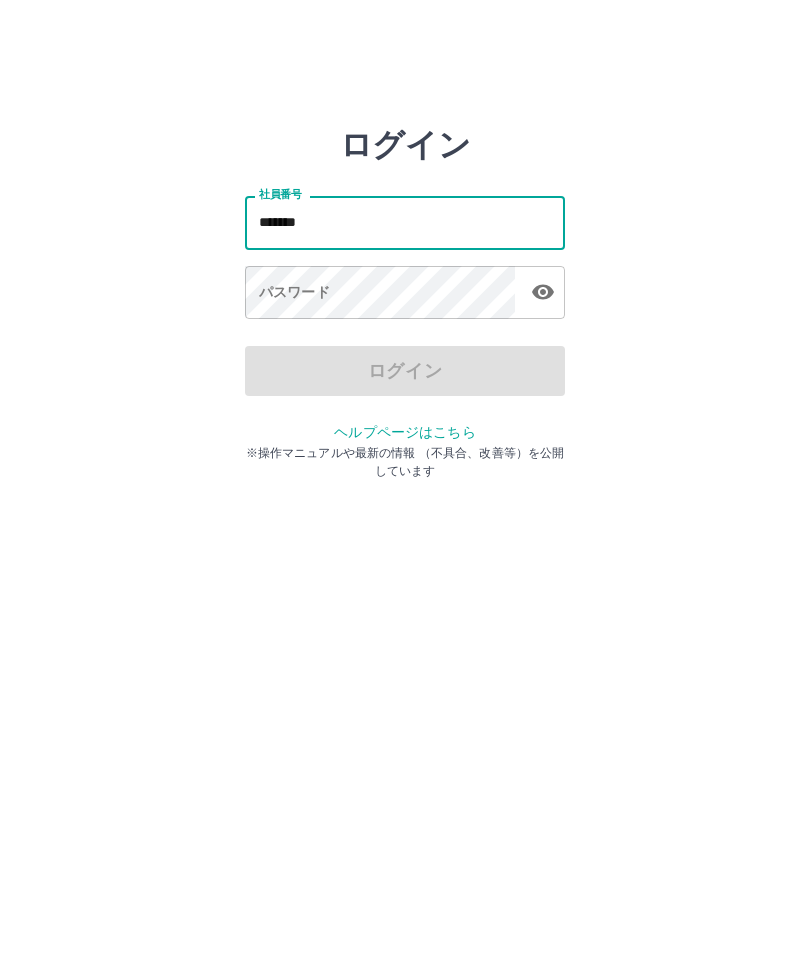 type on "*******" 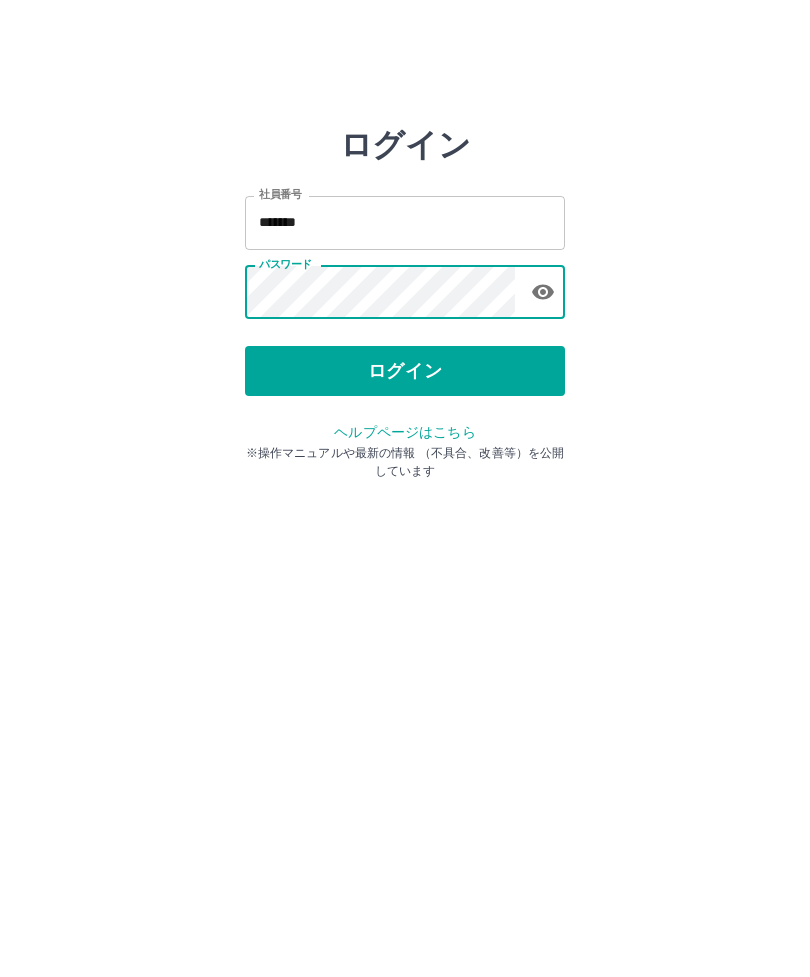 click on "ログイン" at bounding box center [405, 371] 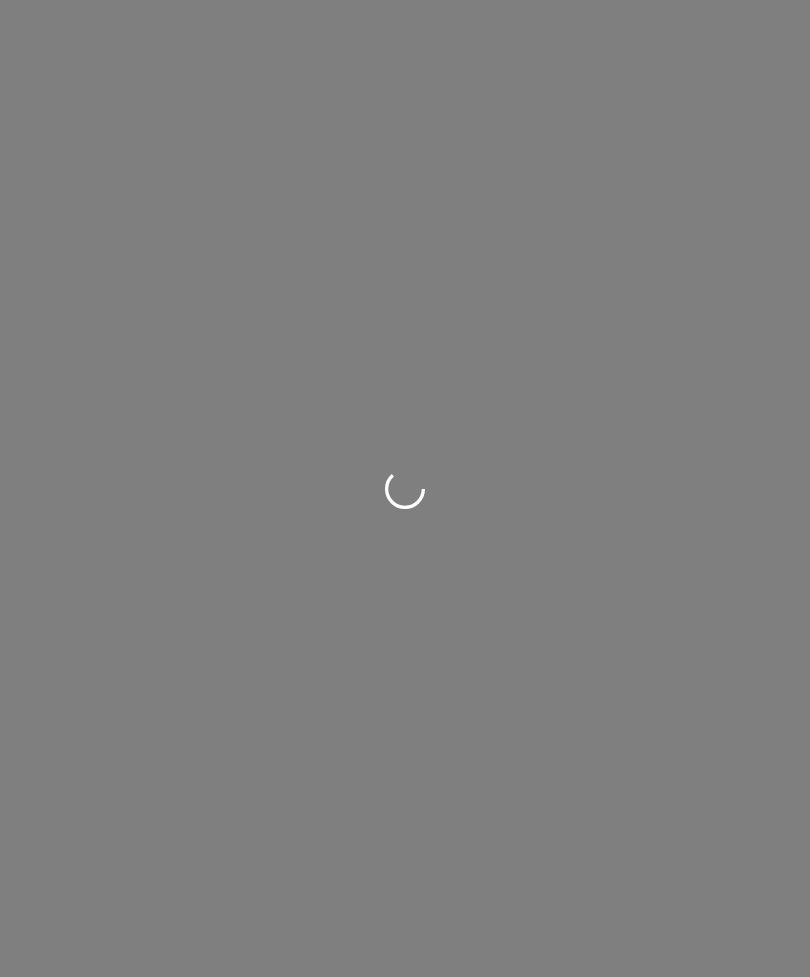 scroll, scrollTop: 0, scrollLeft: 0, axis: both 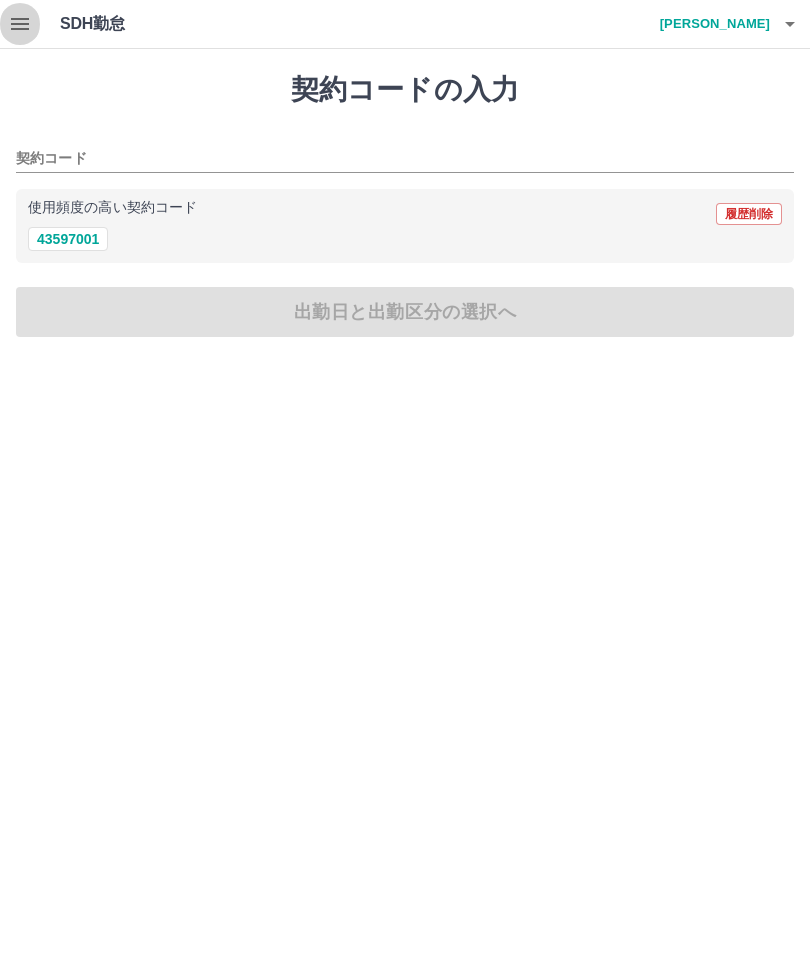 click 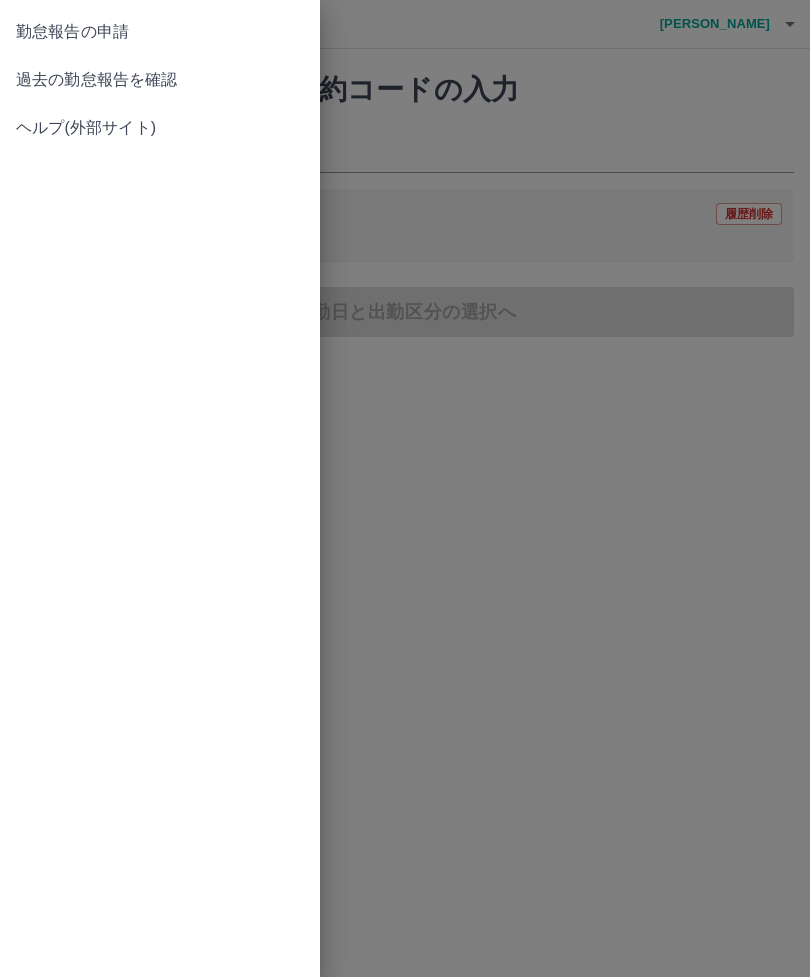 click on "過去の勤怠報告を確認" at bounding box center (160, 80) 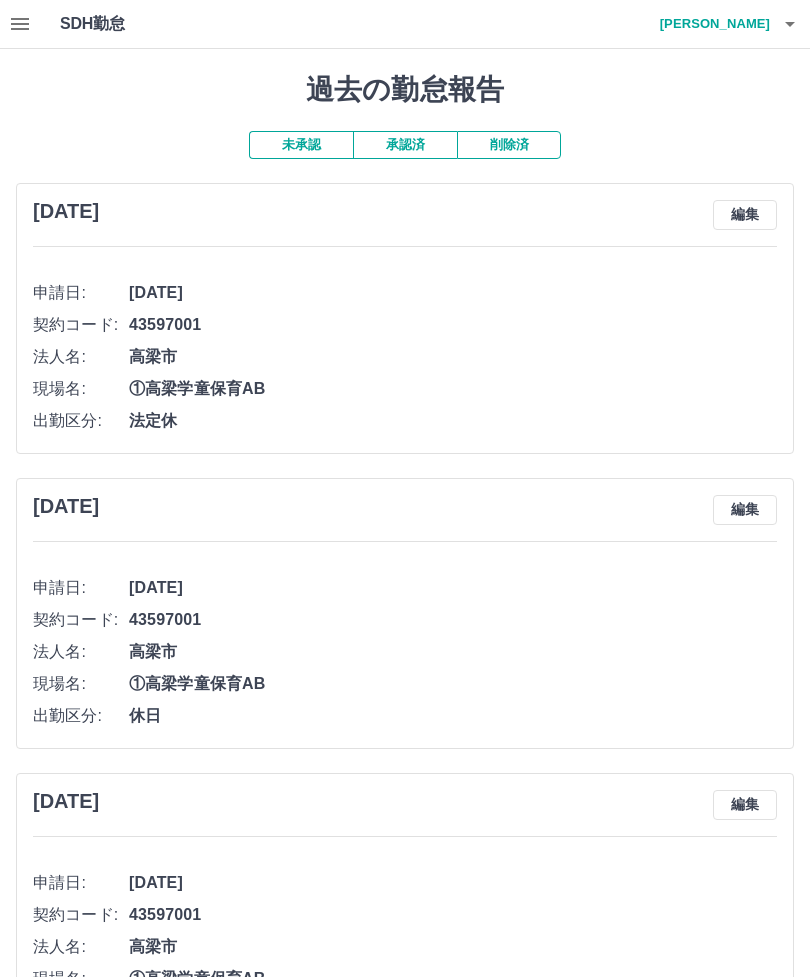 click on "承認済" at bounding box center [405, 145] 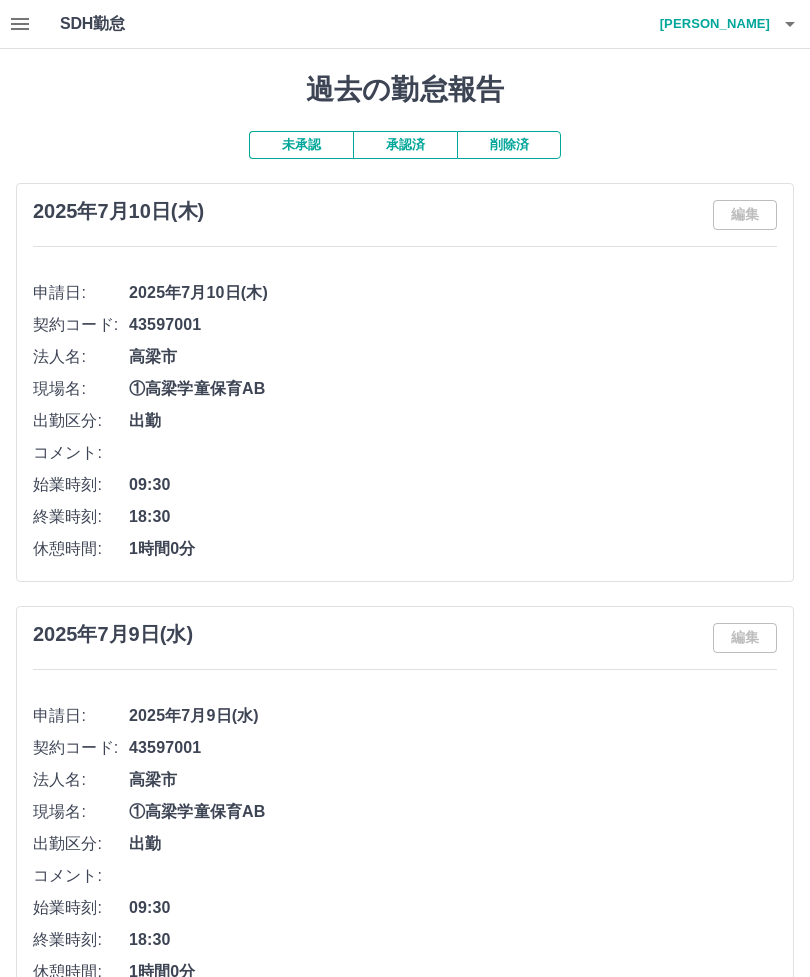 click on "森本　桂子" at bounding box center (710, 24) 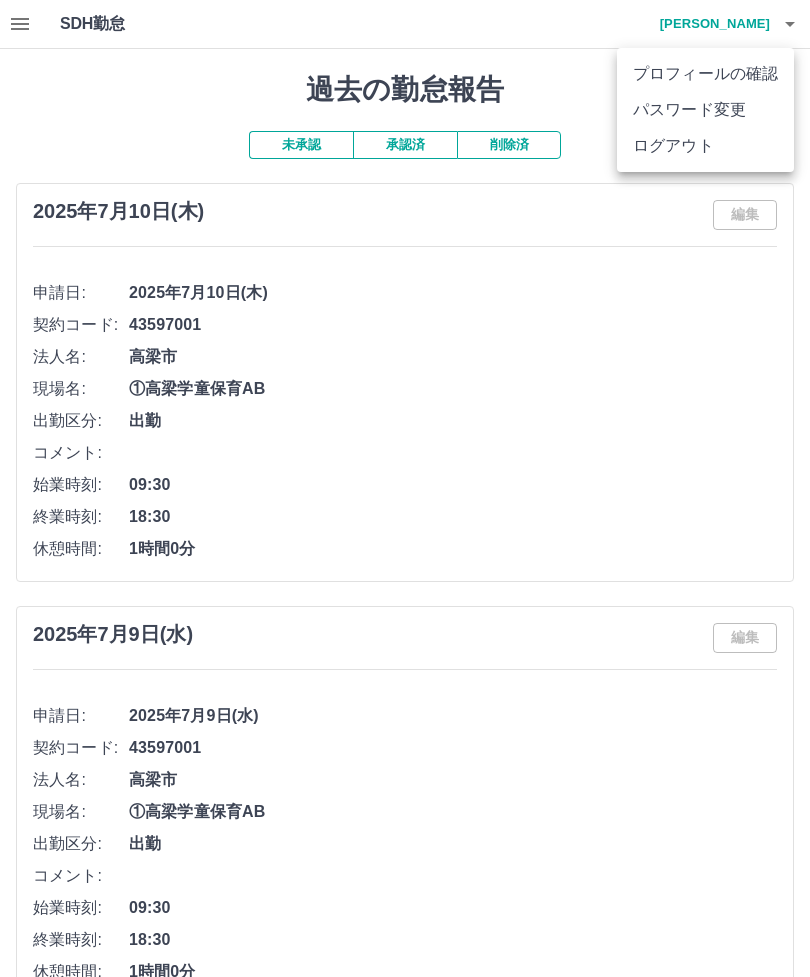 click on "ログアウト" at bounding box center (705, 146) 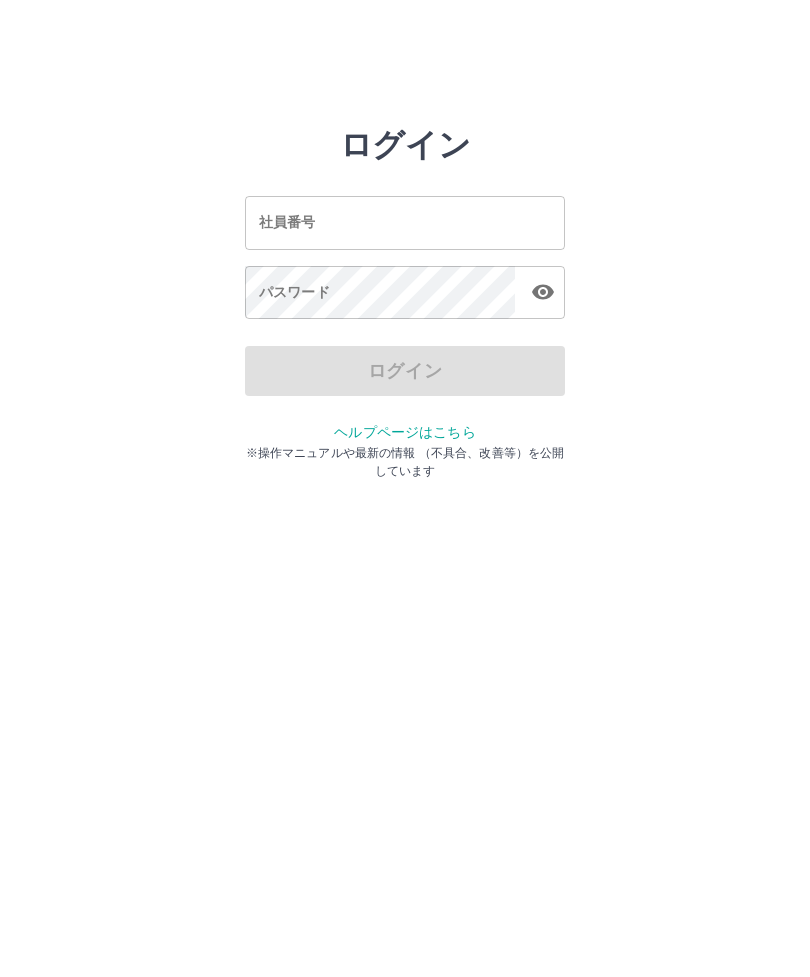 scroll, scrollTop: 0, scrollLeft: 0, axis: both 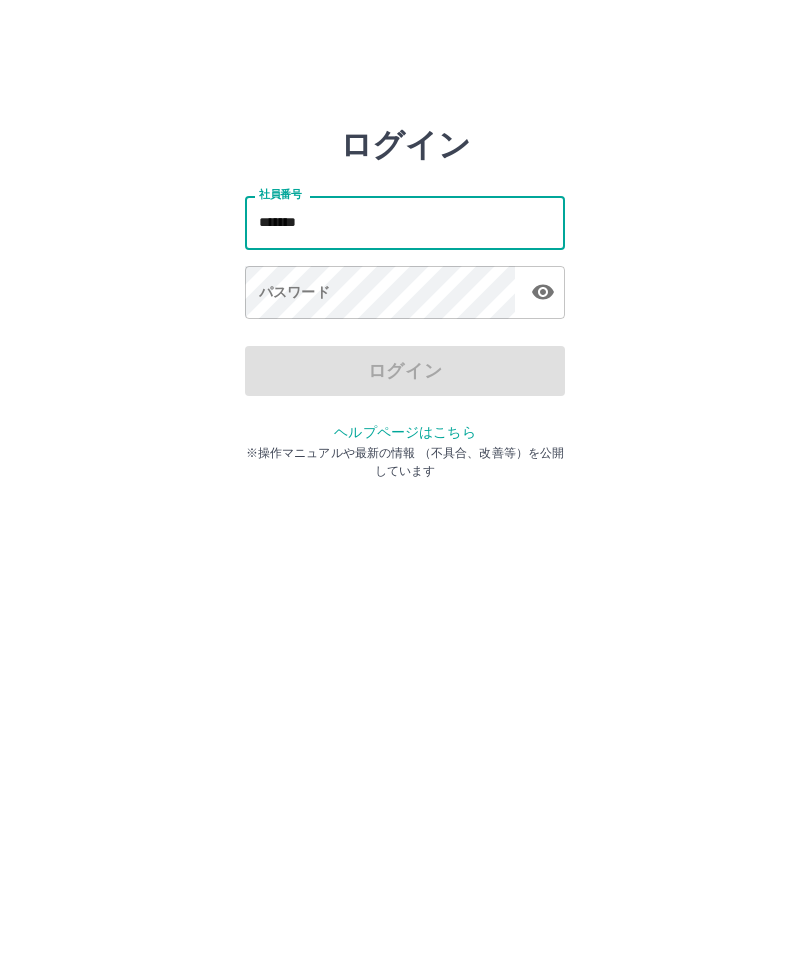 type on "*******" 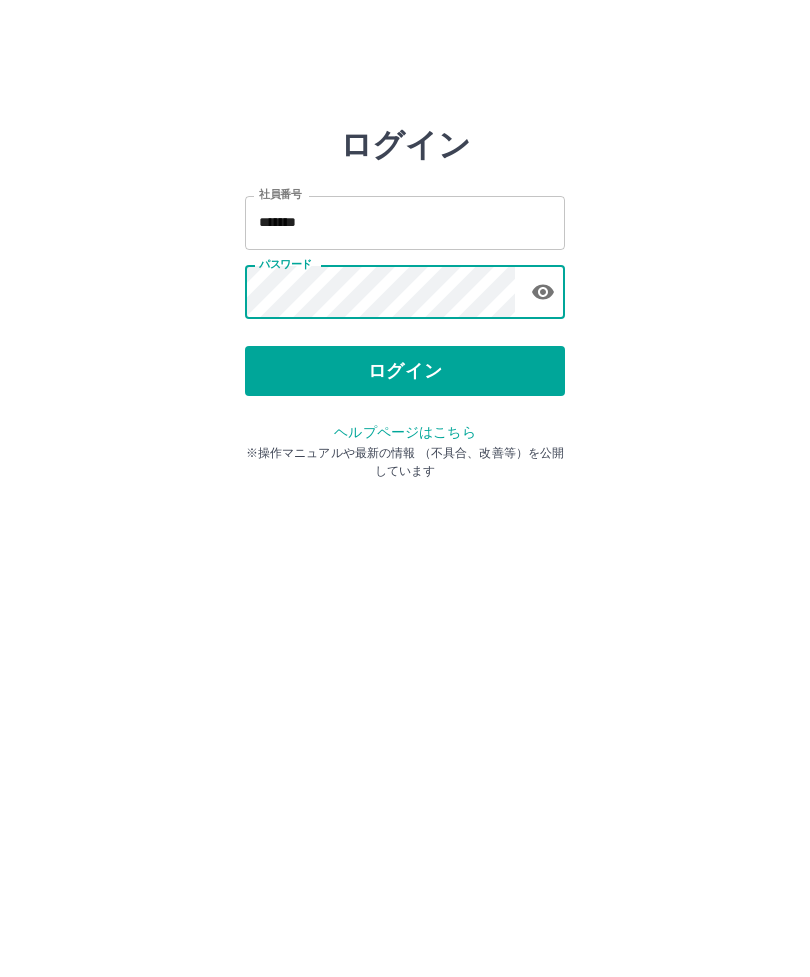 click on "ログイン" at bounding box center (405, 371) 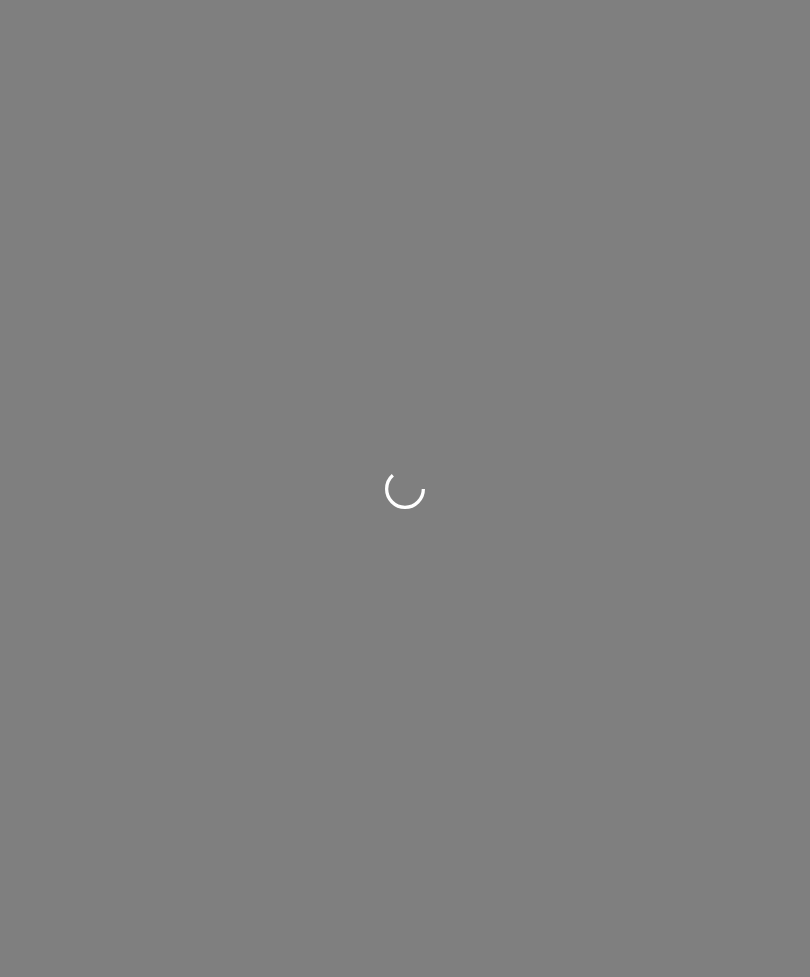 scroll, scrollTop: 0, scrollLeft: 0, axis: both 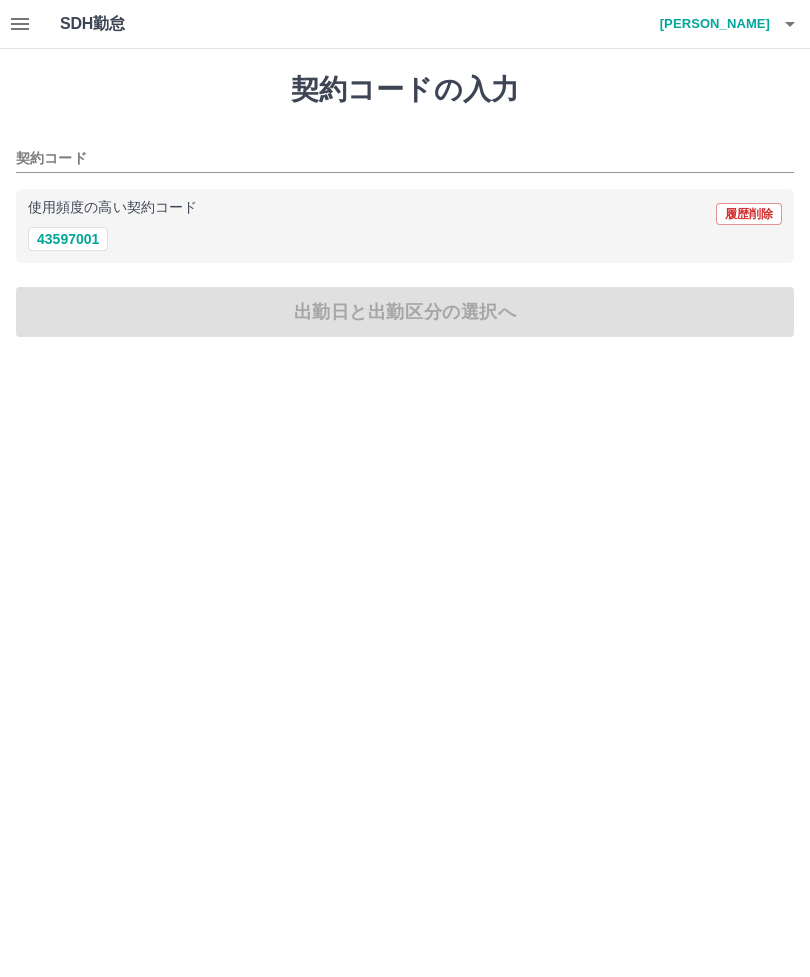 click on "使用頻度の高い契約コード 履歴削除 43597001" at bounding box center [405, 226] 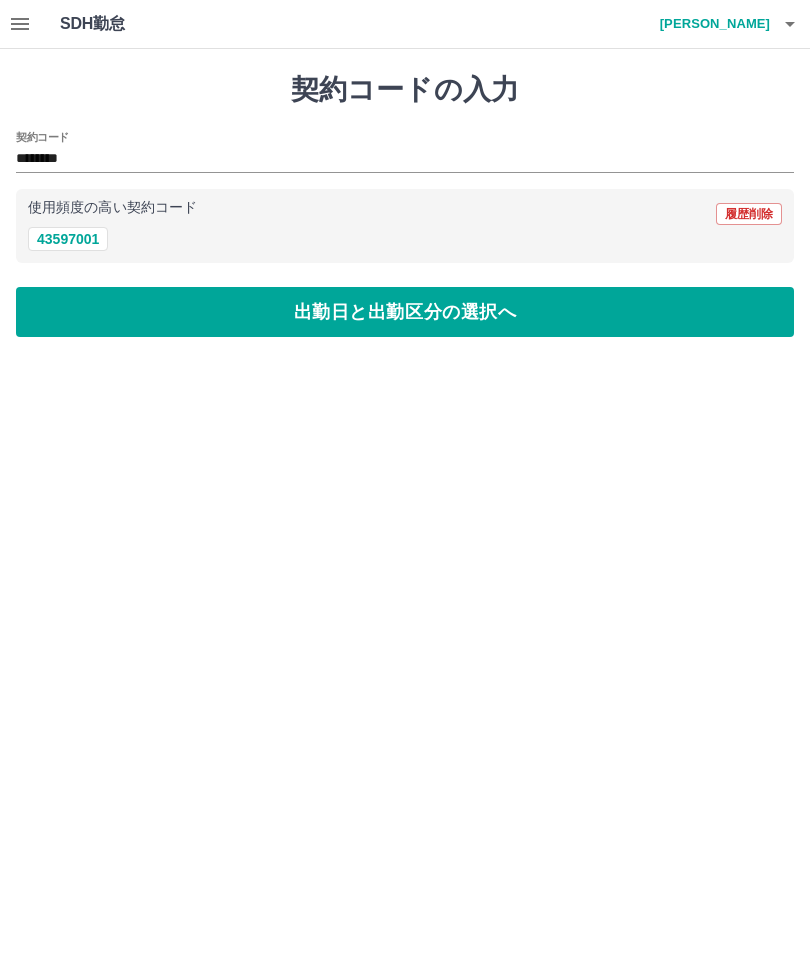 click on "出勤日と出勤区分の選択へ" at bounding box center [405, 312] 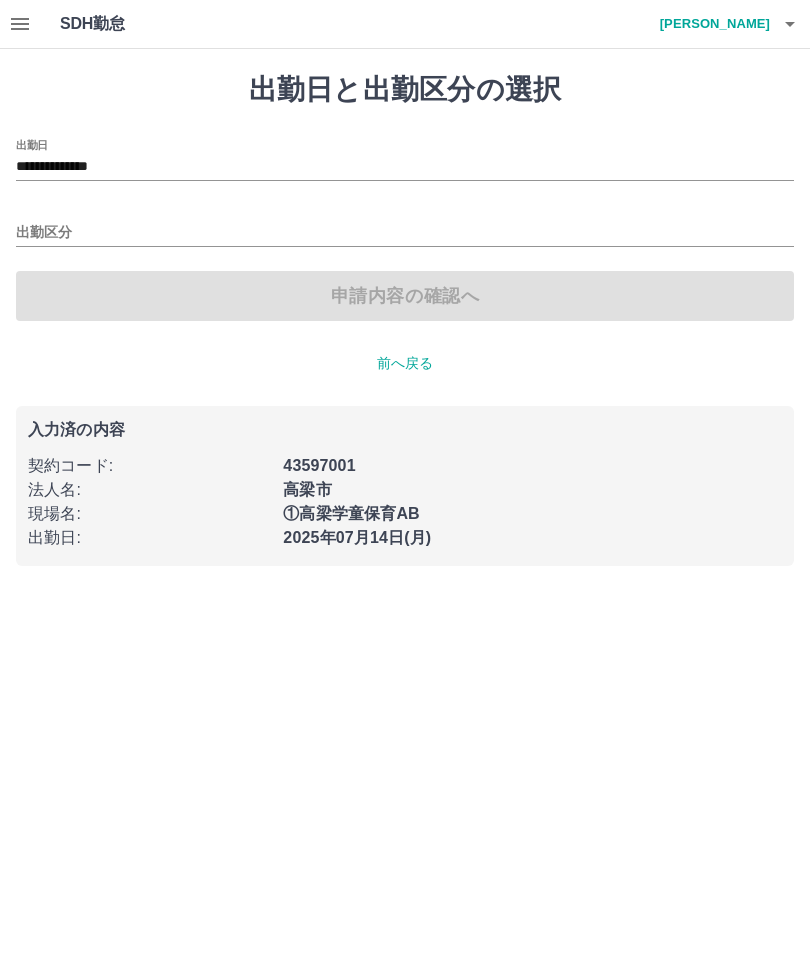 click on "**********" at bounding box center [405, 167] 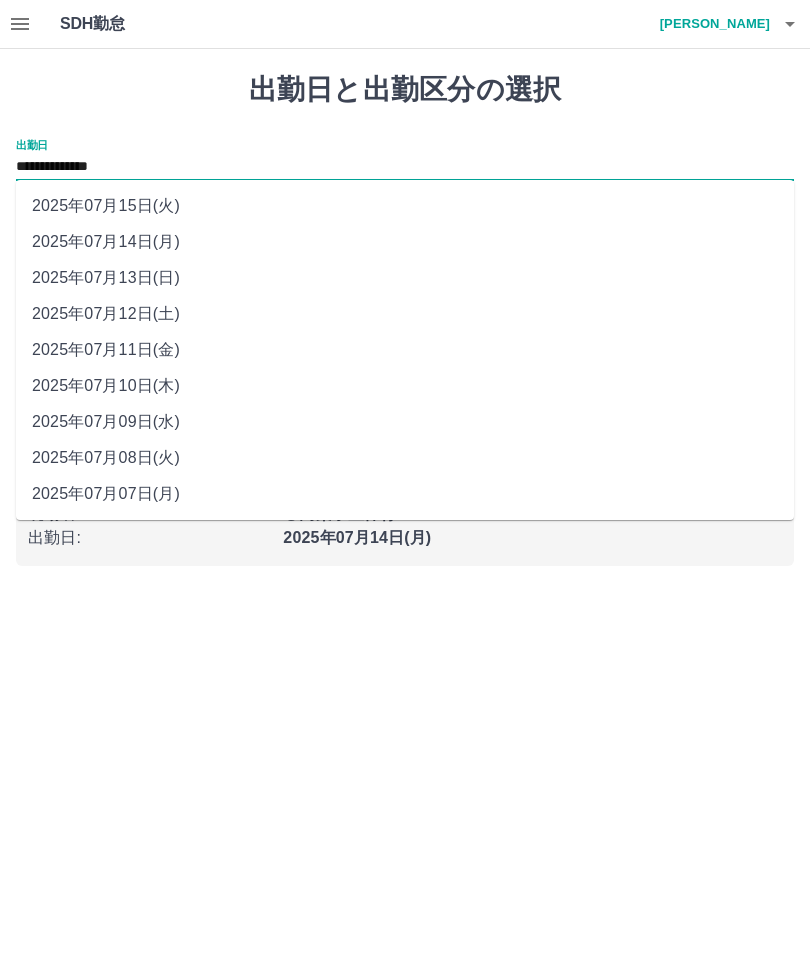 click on "2025年07月11日(金)" at bounding box center (405, 350) 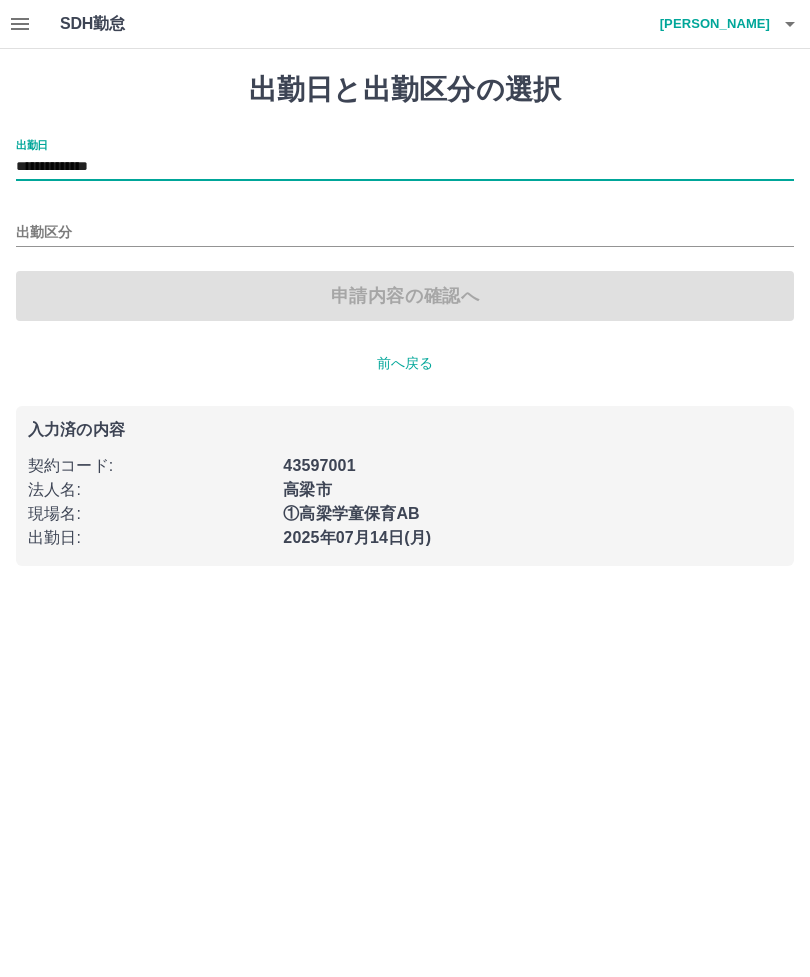click on "出勤区分" at bounding box center (405, 233) 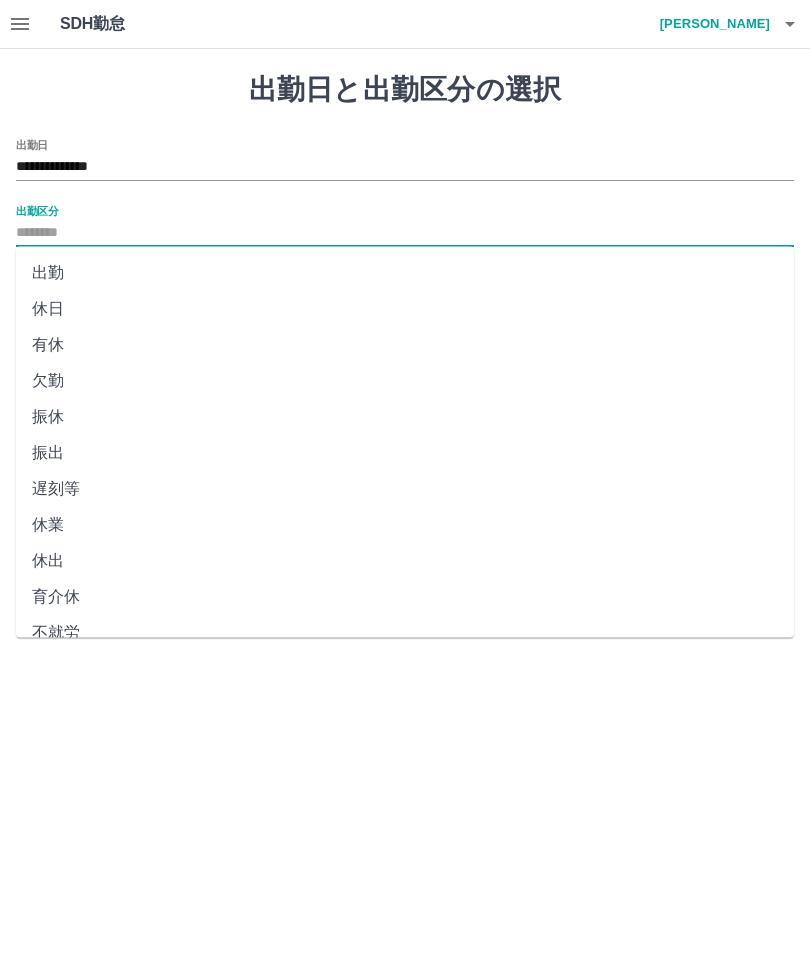 click on "出勤" at bounding box center (405, 273) 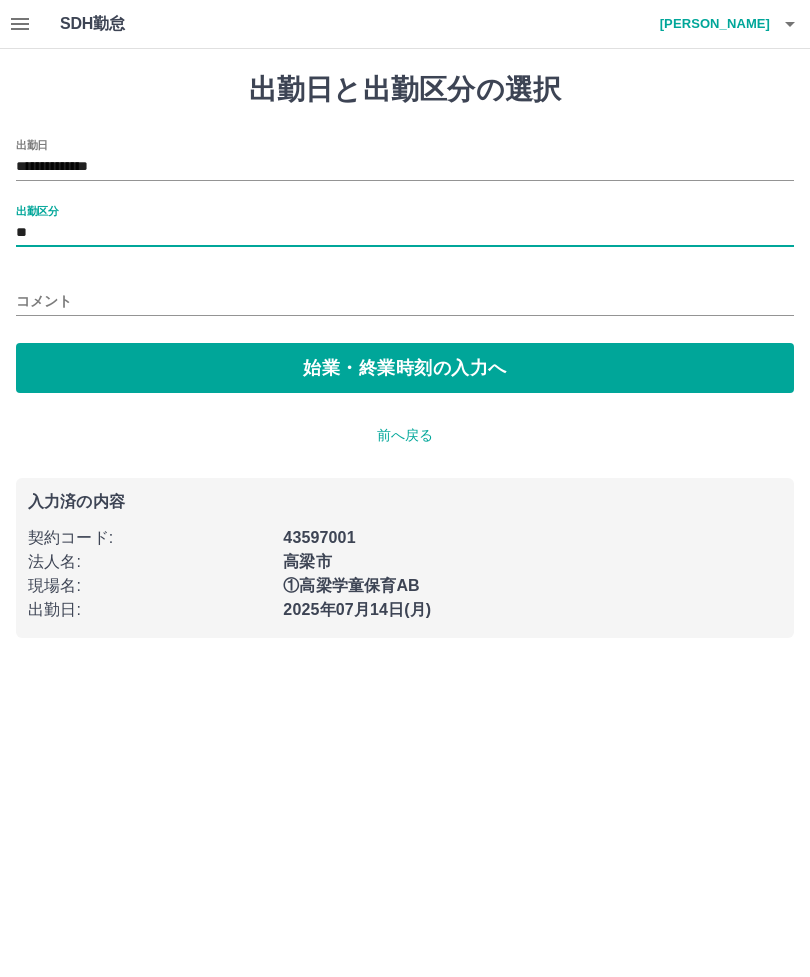 click on "コメント" at bounding box center (405, 301) 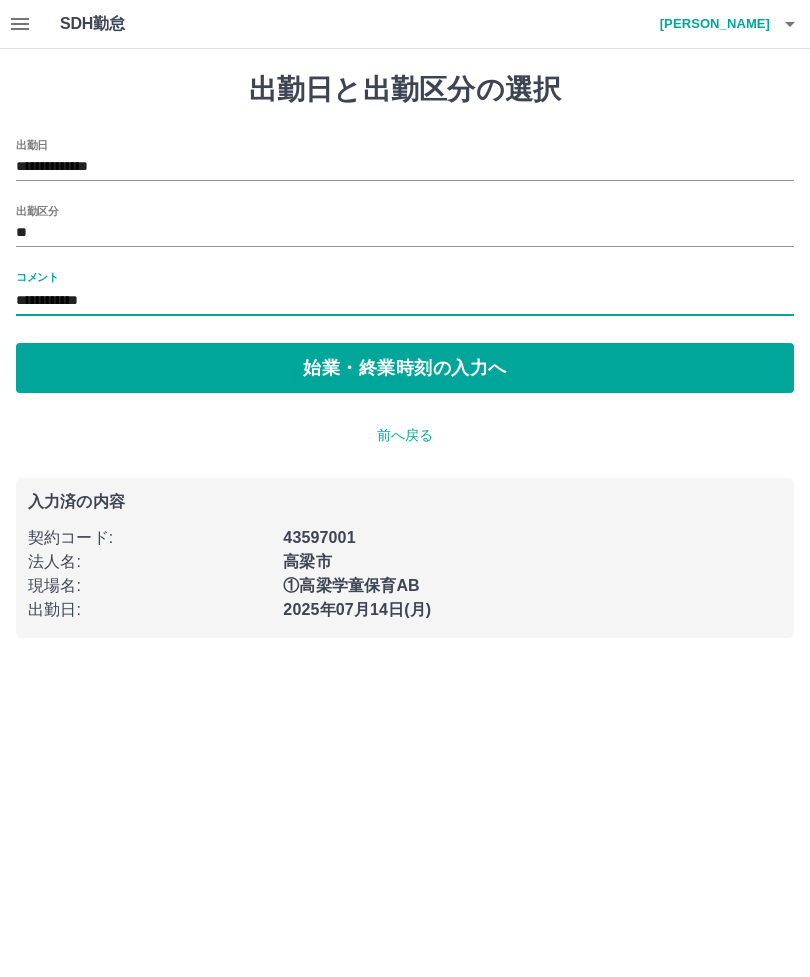 type on "**********" 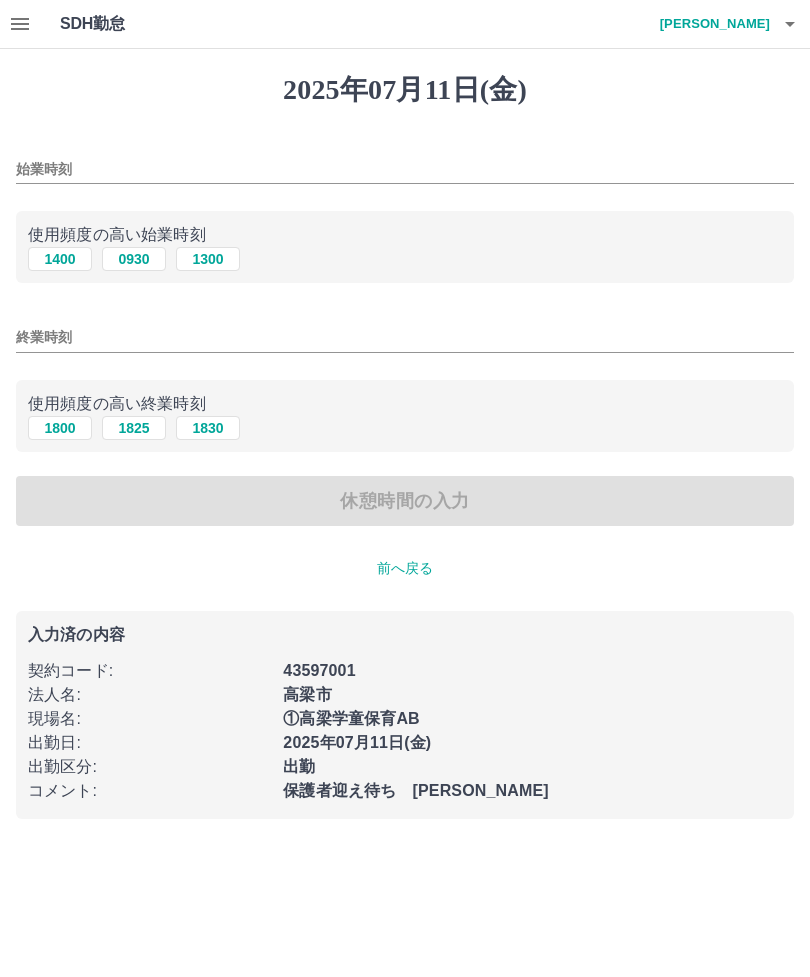 click on "1400" at bounding box center [60, 259] 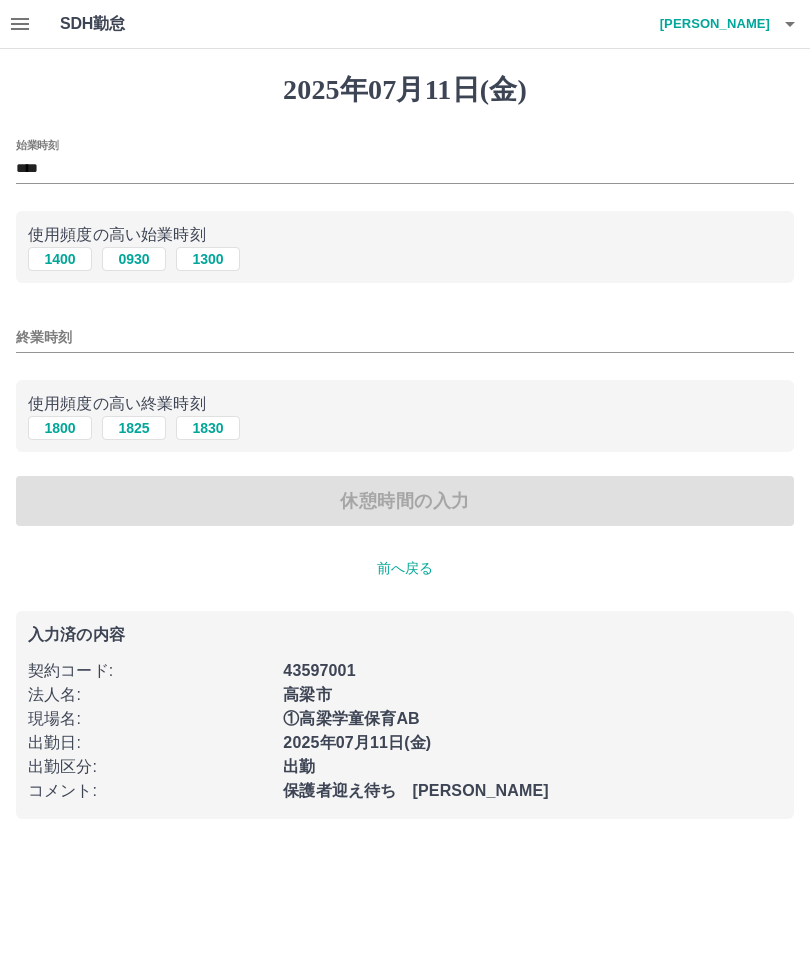 click on "1825" at bounding box center [134, 428] 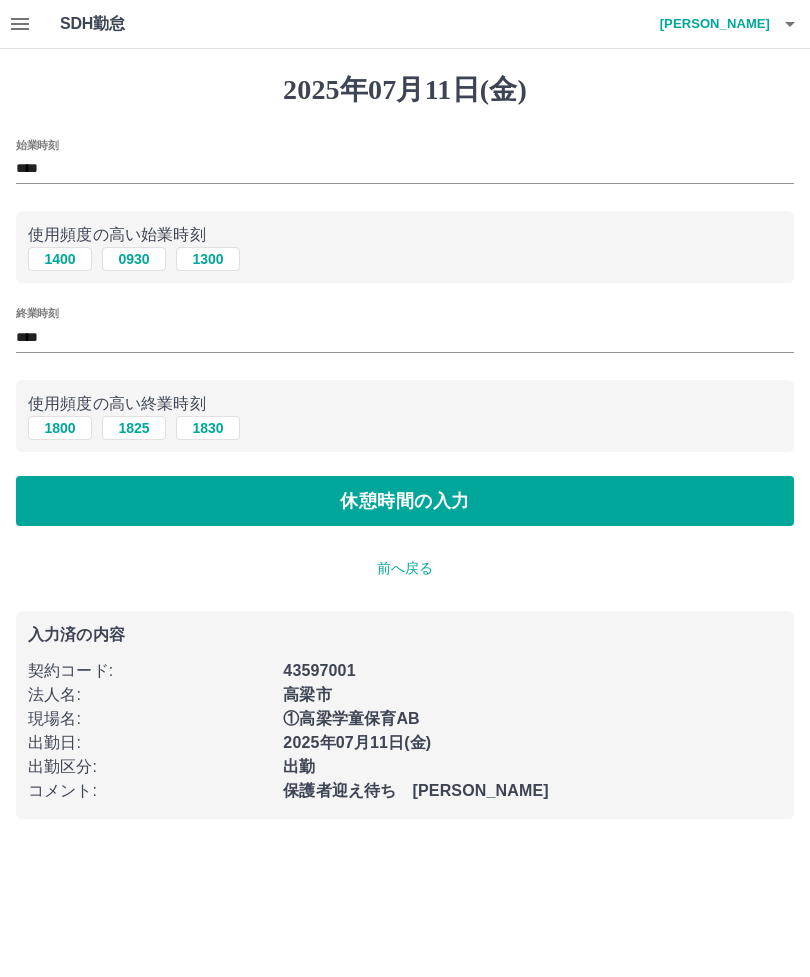 click on "休憩時間の入力" at bounding box center (405, 501) 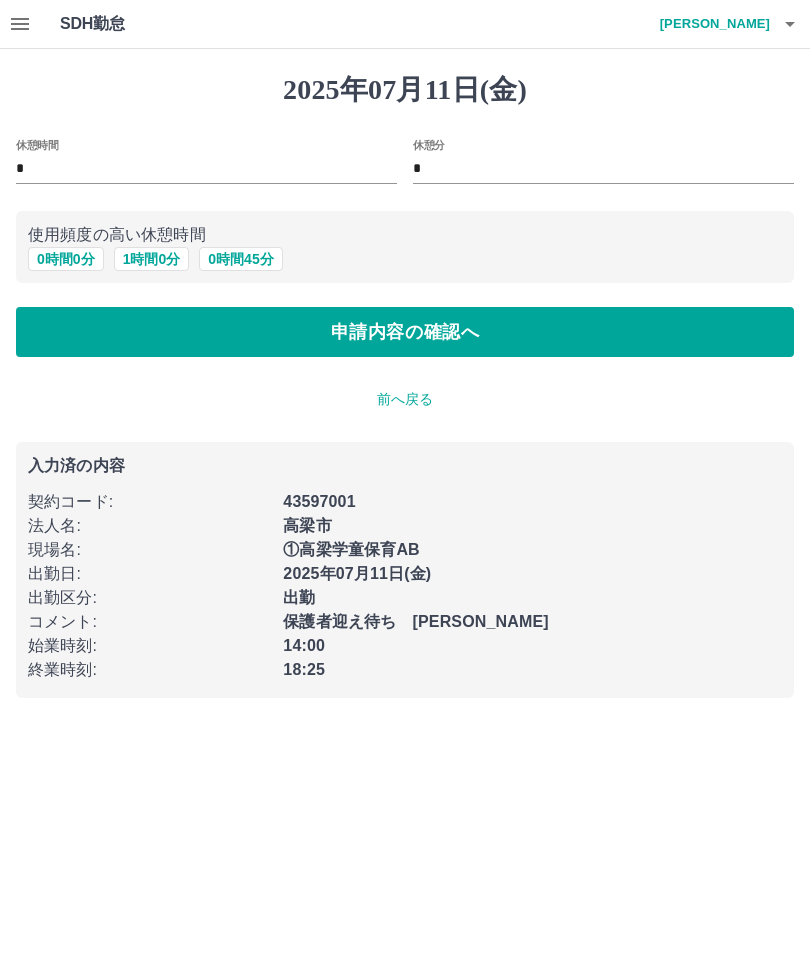 click on "申請内容の確認へ" at bounding box center (405, 332) 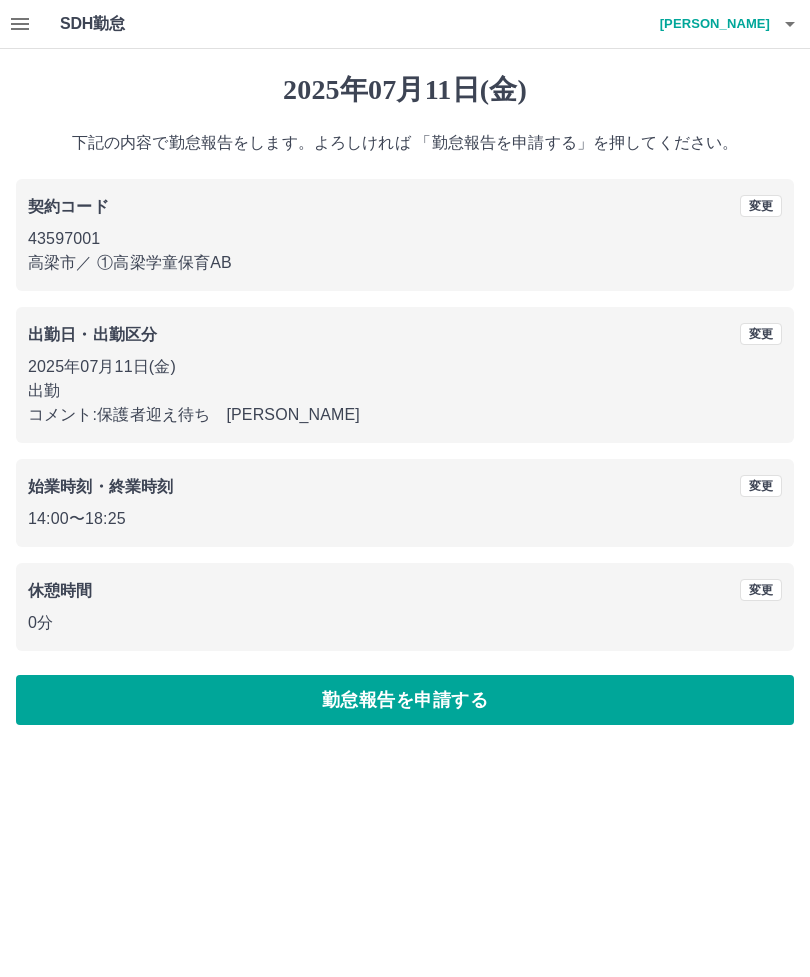 click on "勤怠報告を申請する" at bounding box center [405, 700] 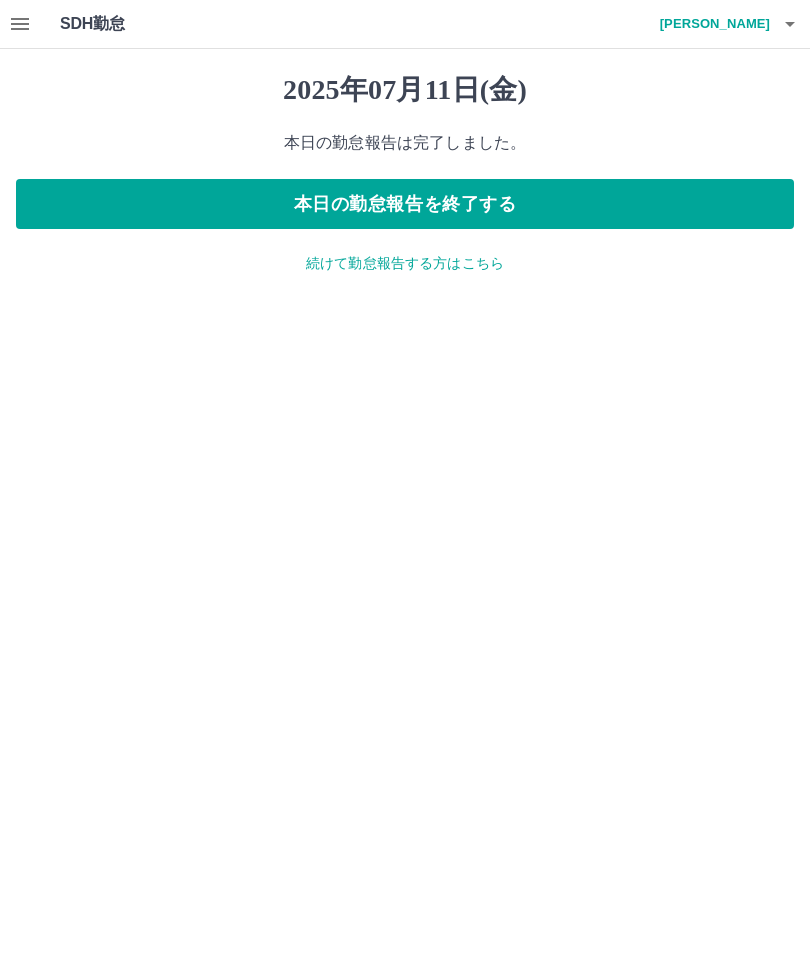 click on "本日の勤怠報告を終了する" at bounding box center (405, 204) 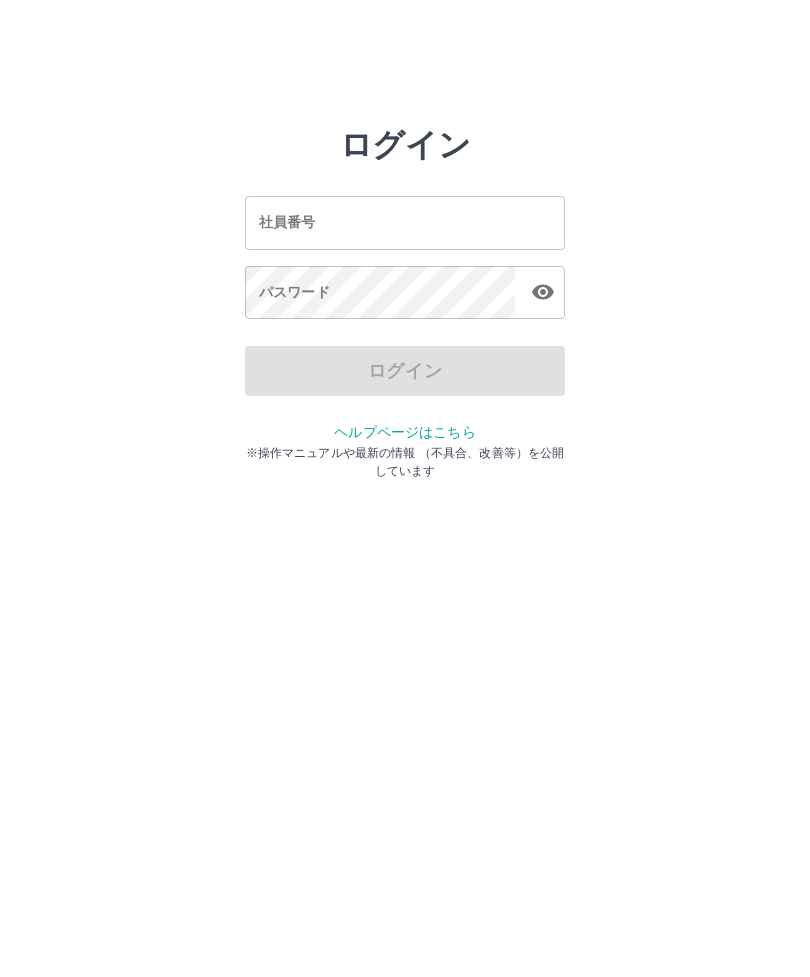scroll, scrollTop: 0, scrollLeft: 0, axis: both 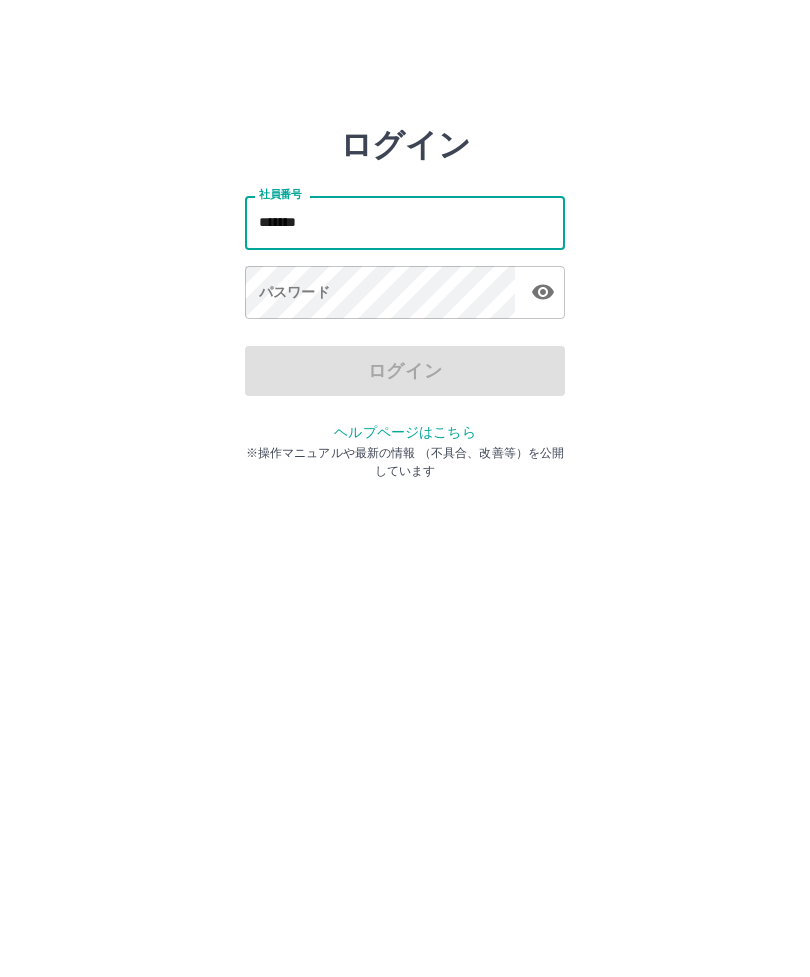 type on "*******" 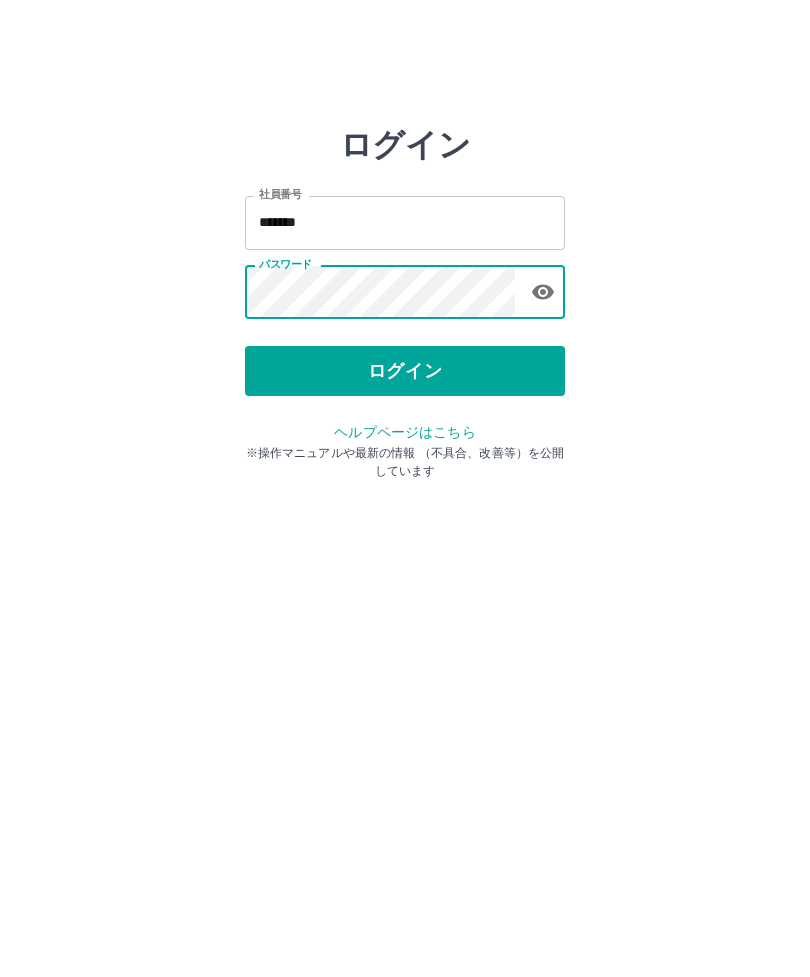 click on "ログイン" at bounding box center [405, 371] 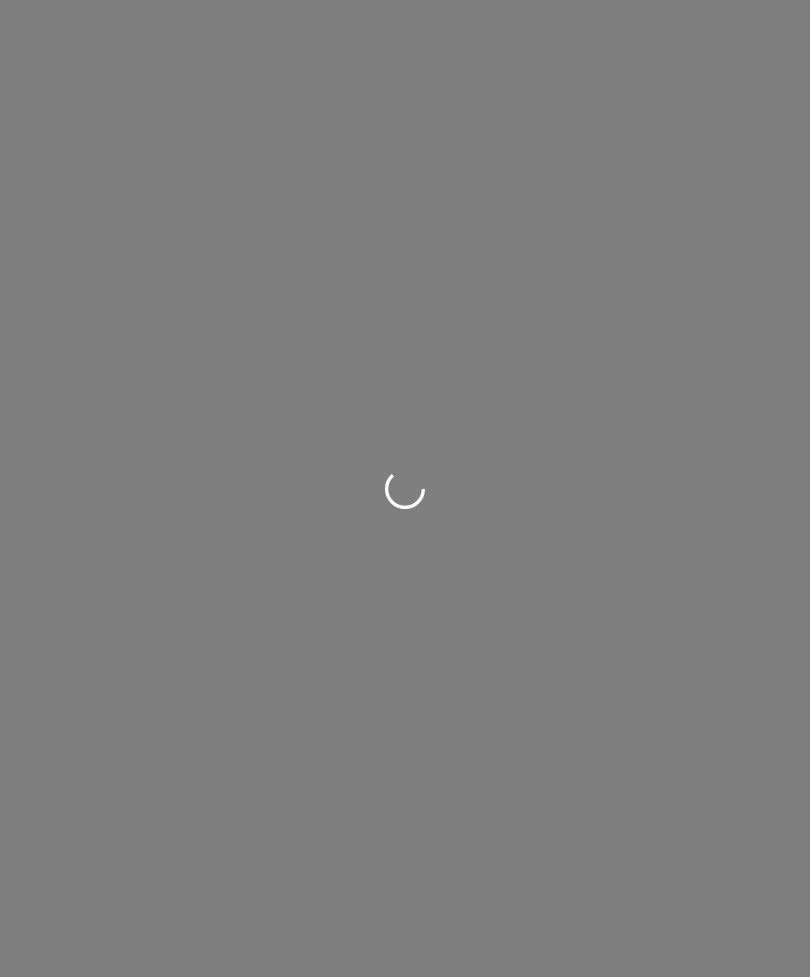 scroll, scrollTop: 0, scrollLeft: 0, axis: both 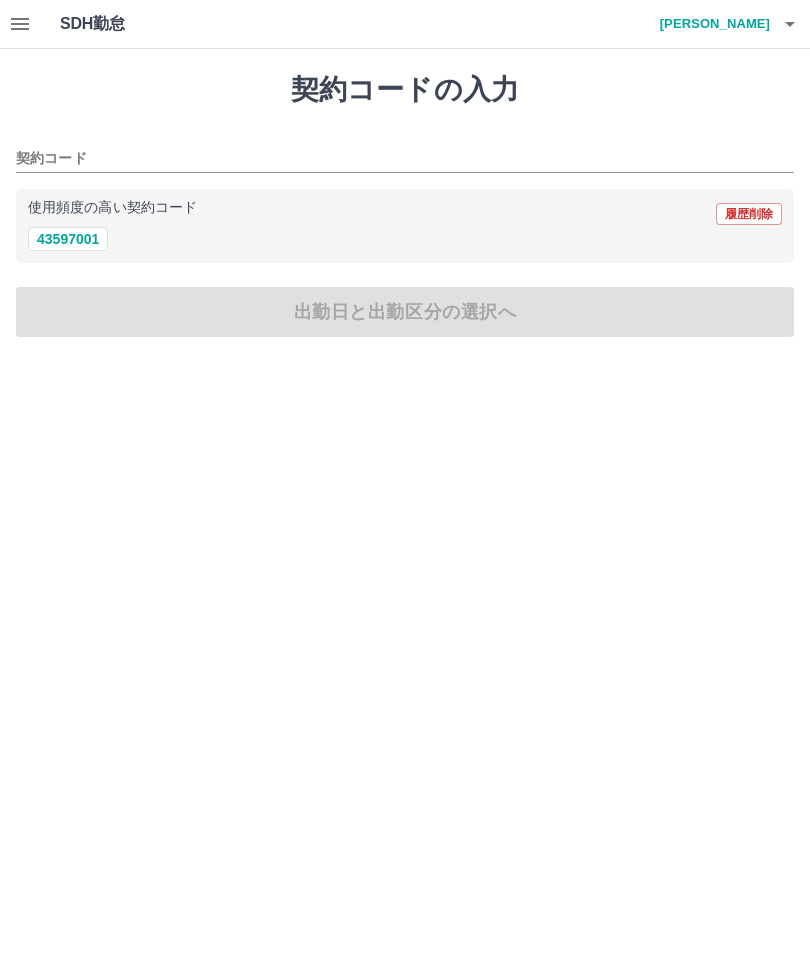 click on "43597001" at bounding box center (68, 239) 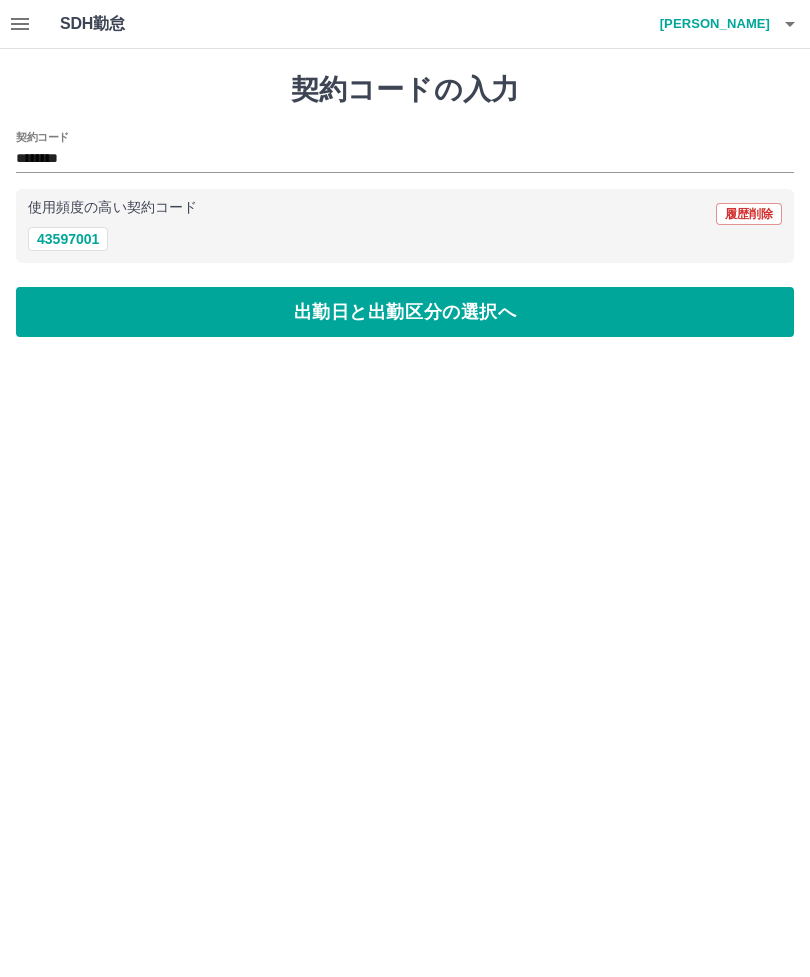 click on "出勤日と出勤区分の選択へ" at bounding box center [405, 312] 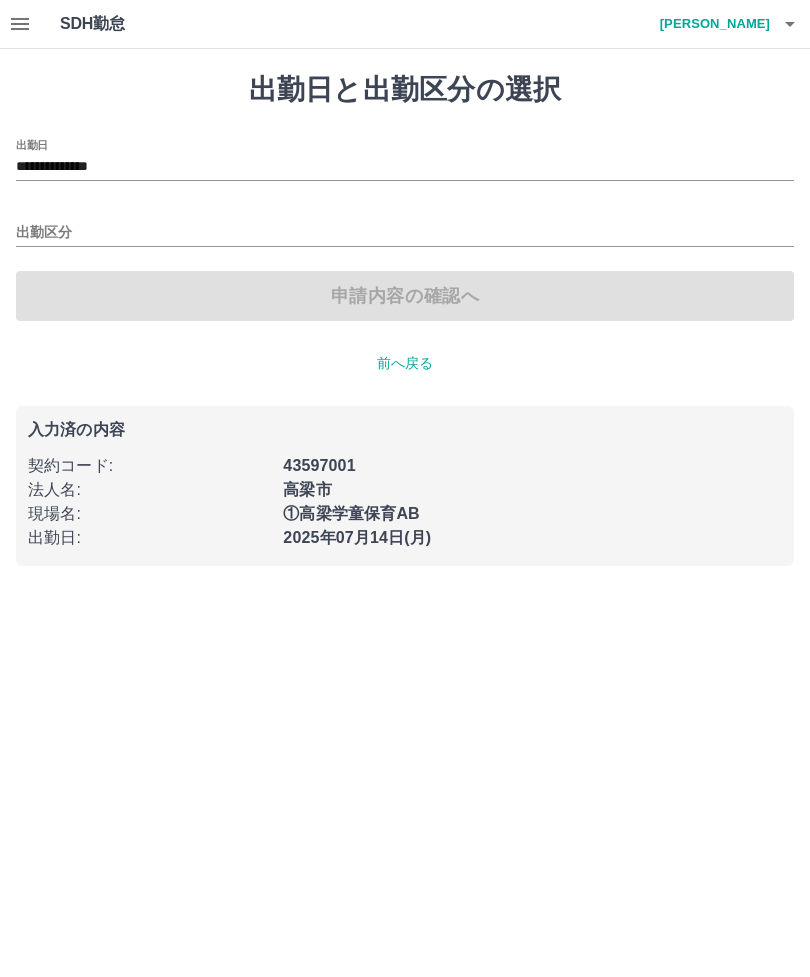 click on "**********" at bounding box center [405, 167] 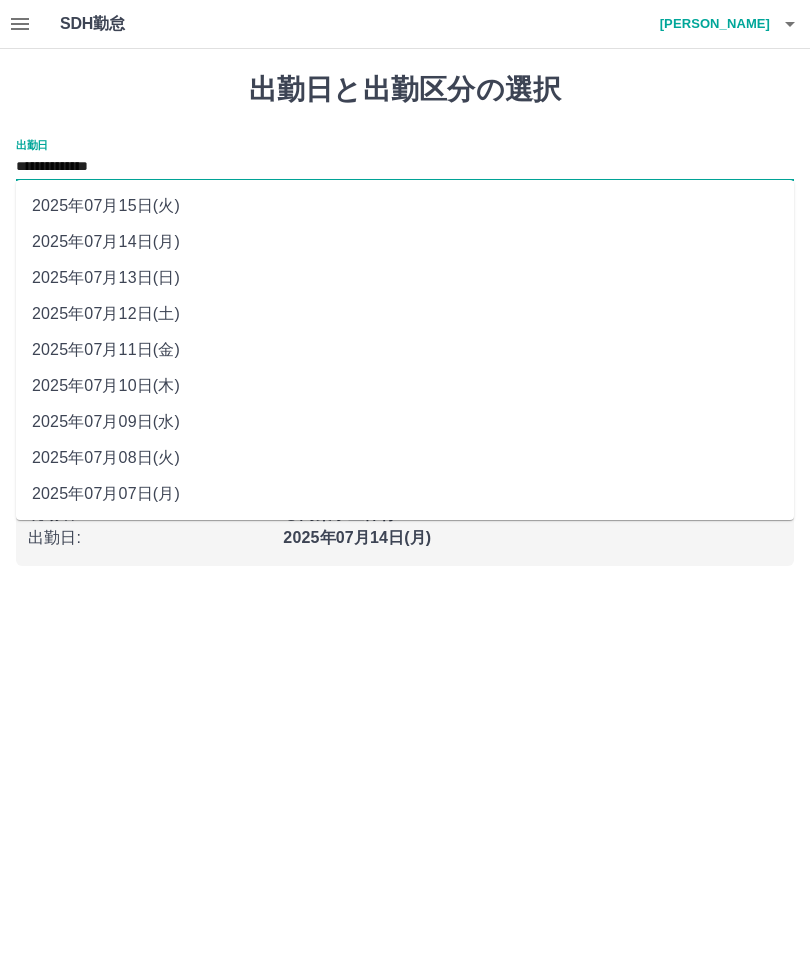 click on "2025年07月12日(土)" at bounding box center [405, 314] 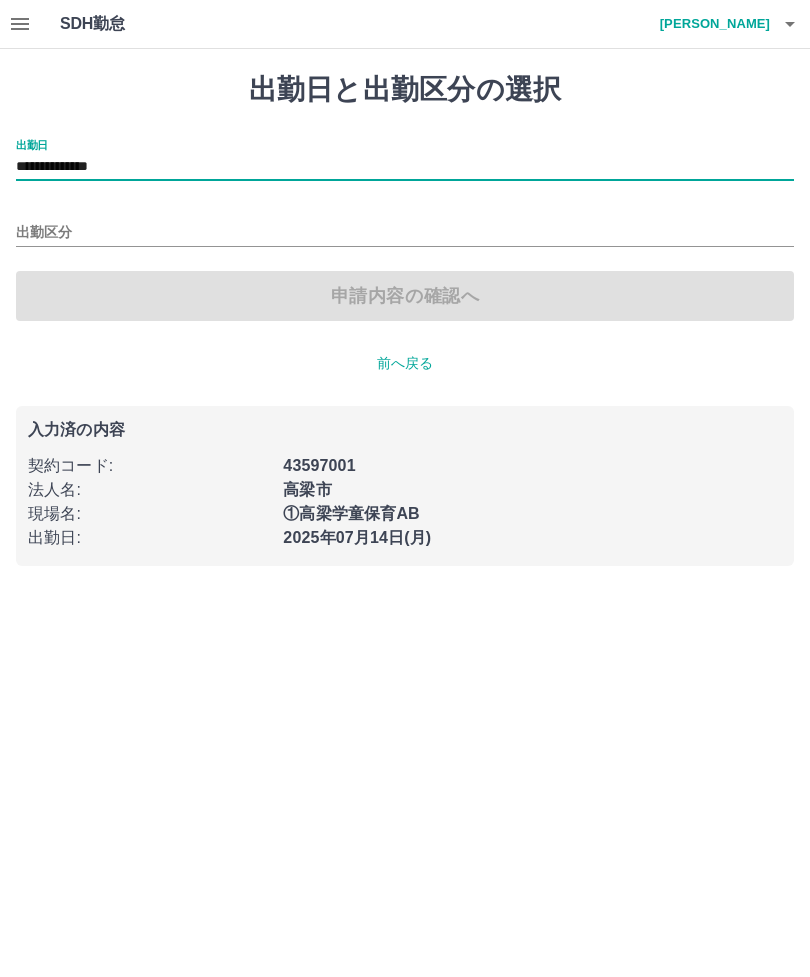 click on "出勤区分" at bounding box center [405, 233] 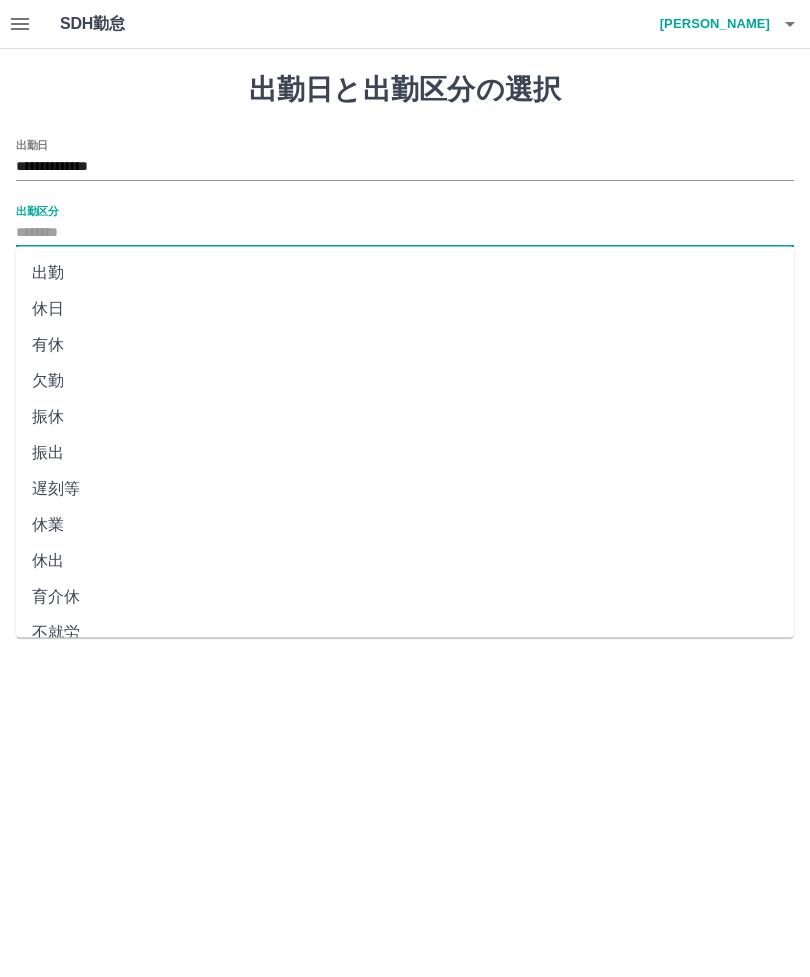 click on "出勤" at bounding box center [405, 273] 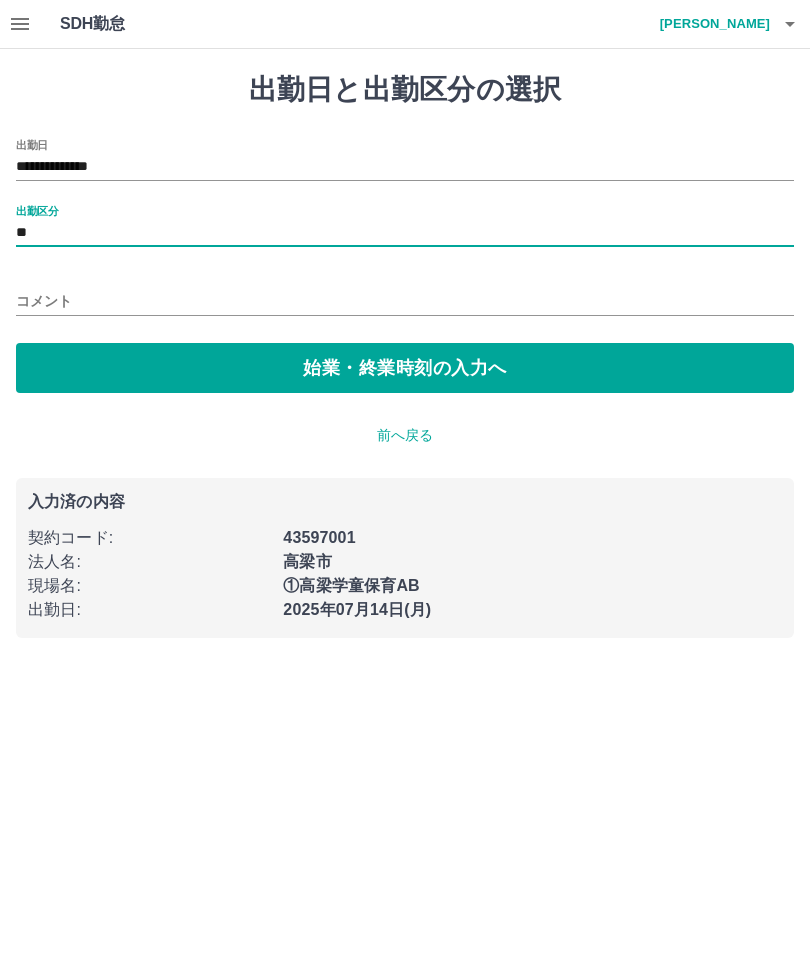 click on "コメント" at bounding box center (405, 301) 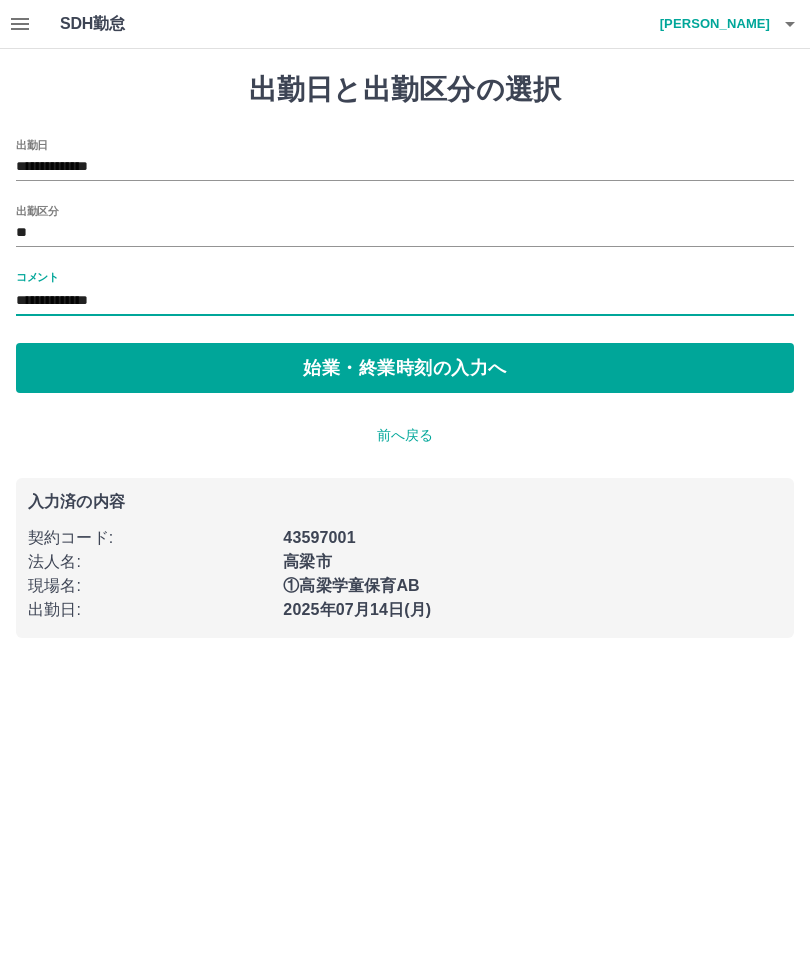 type on "**********" 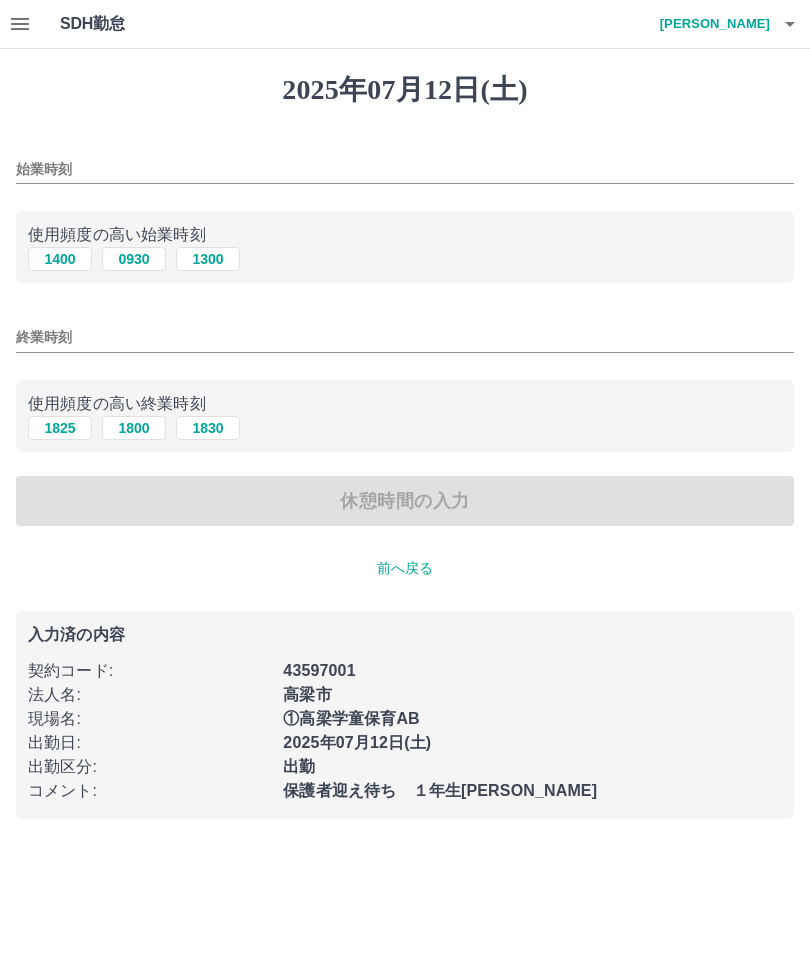 click on "始業時刻" at bounding box center (405, 169) 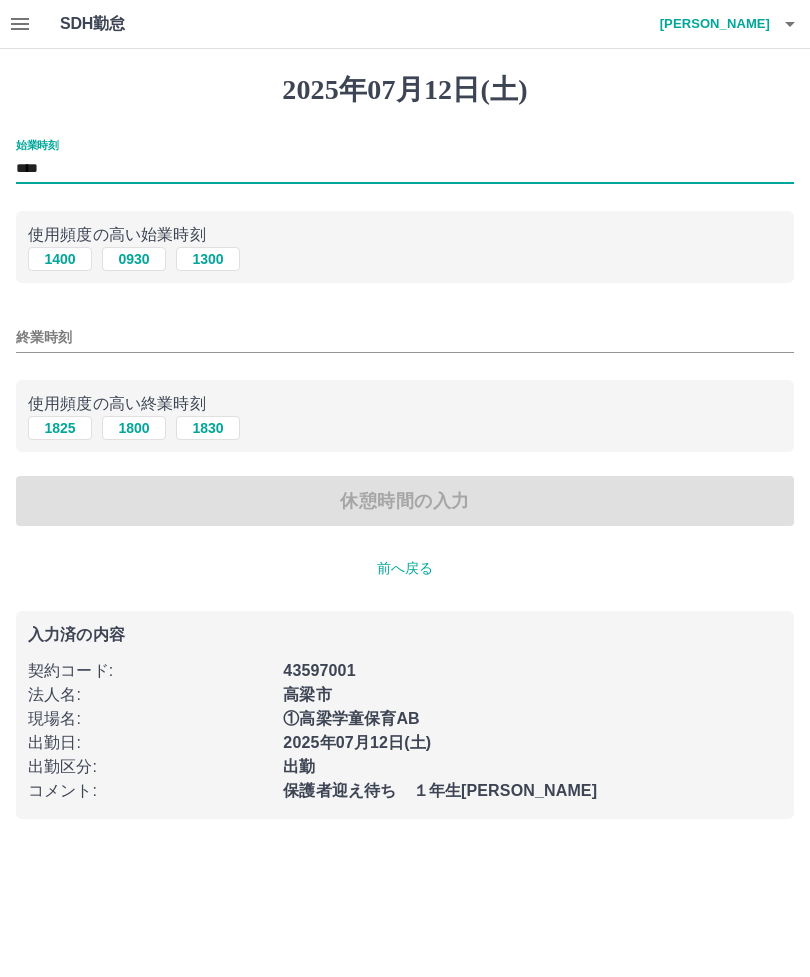 type on "****" 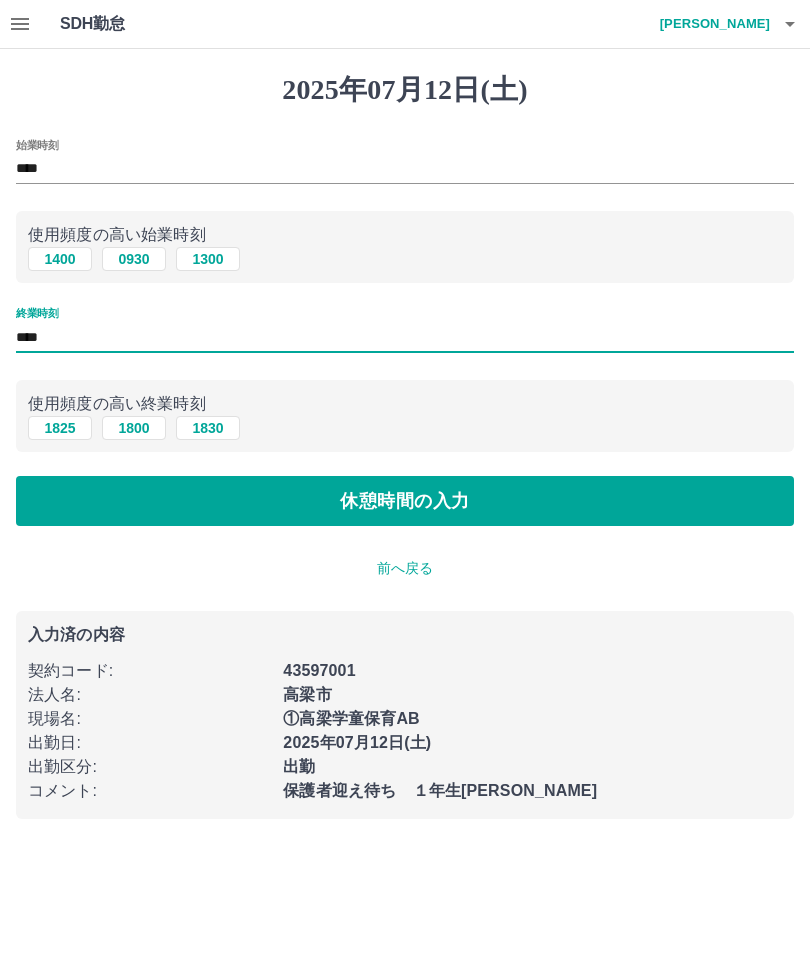 type on "****" 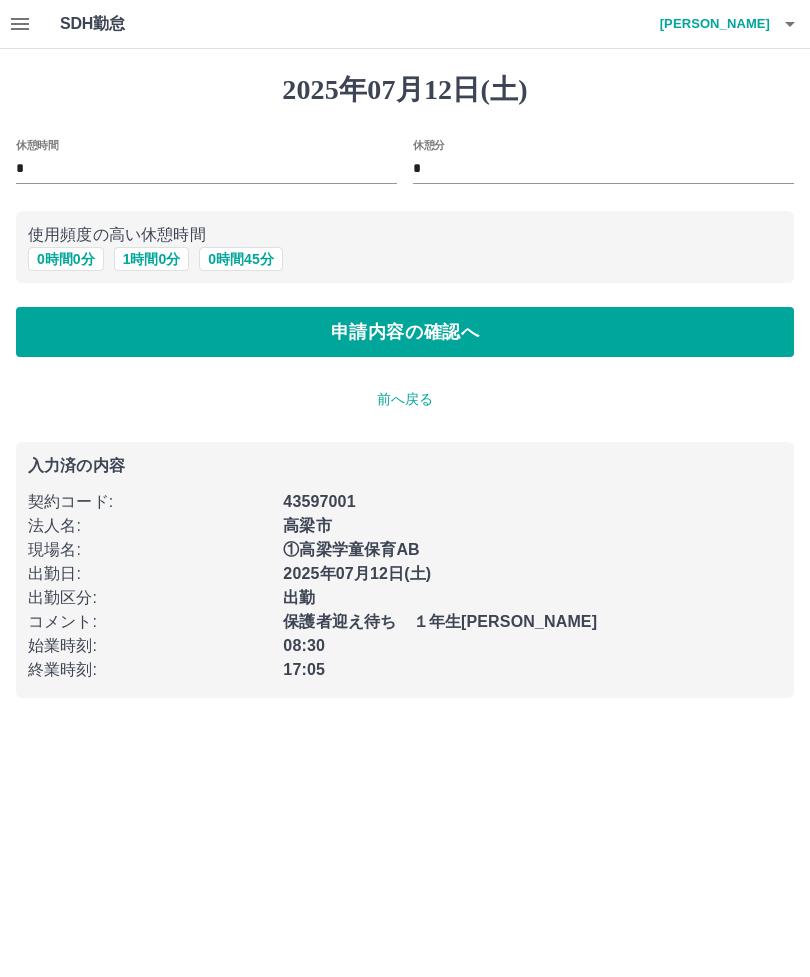 click on "1 時間 0 分" at bounding box center (152, 259) 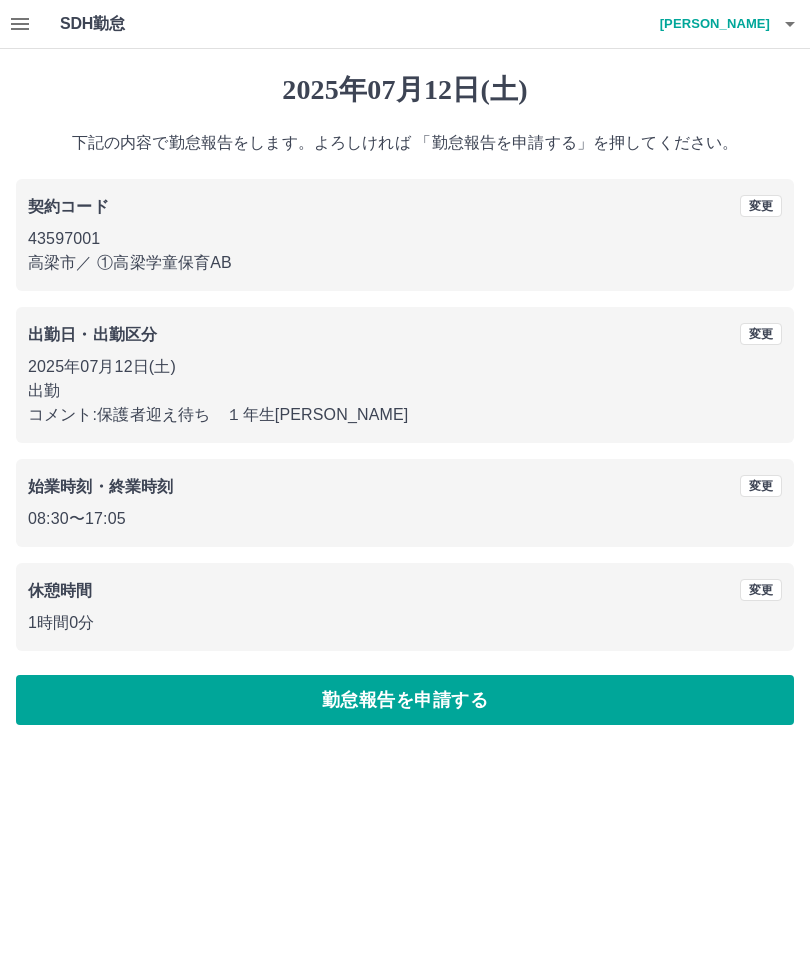 click on "勤怠報告を申請する" at bounding box center (405, 700) 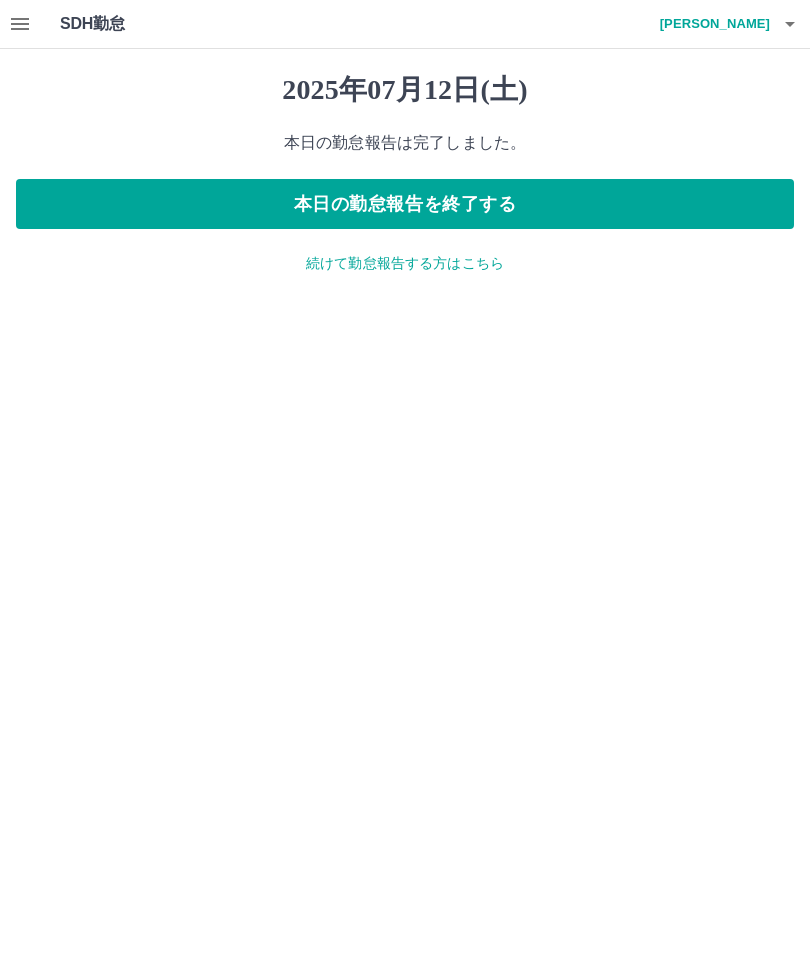click on "本日の勤怠報告を終了する" at bounding box center (405, 204) 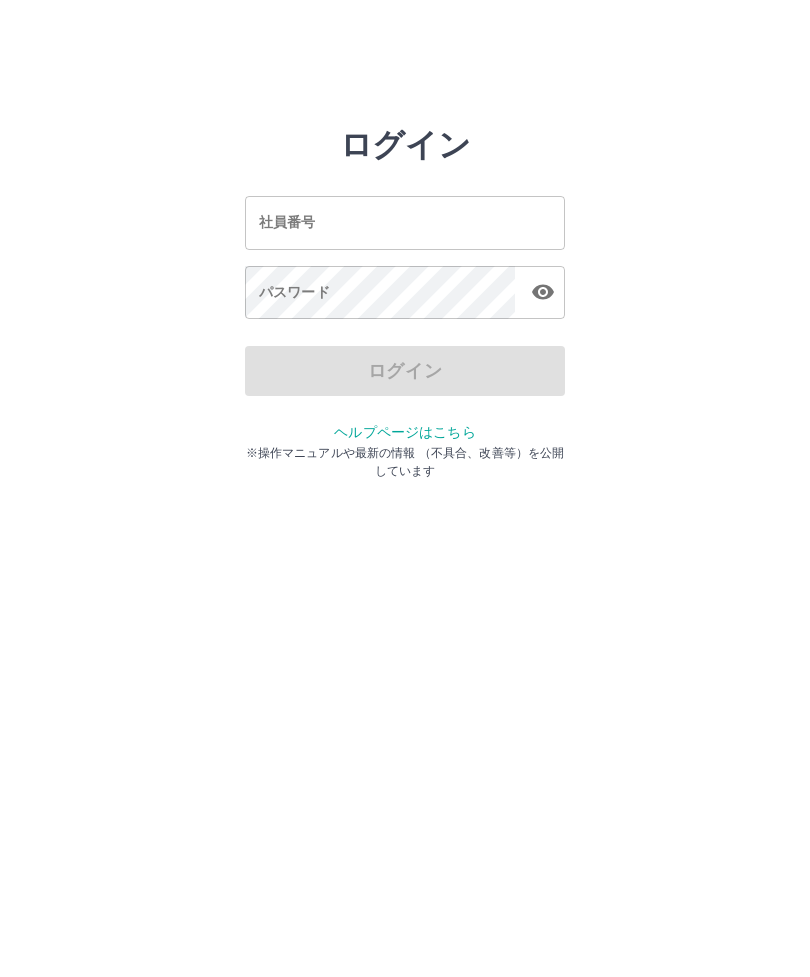 scroll, scrollTop: 0, scrollLeft: 0, axis: both 